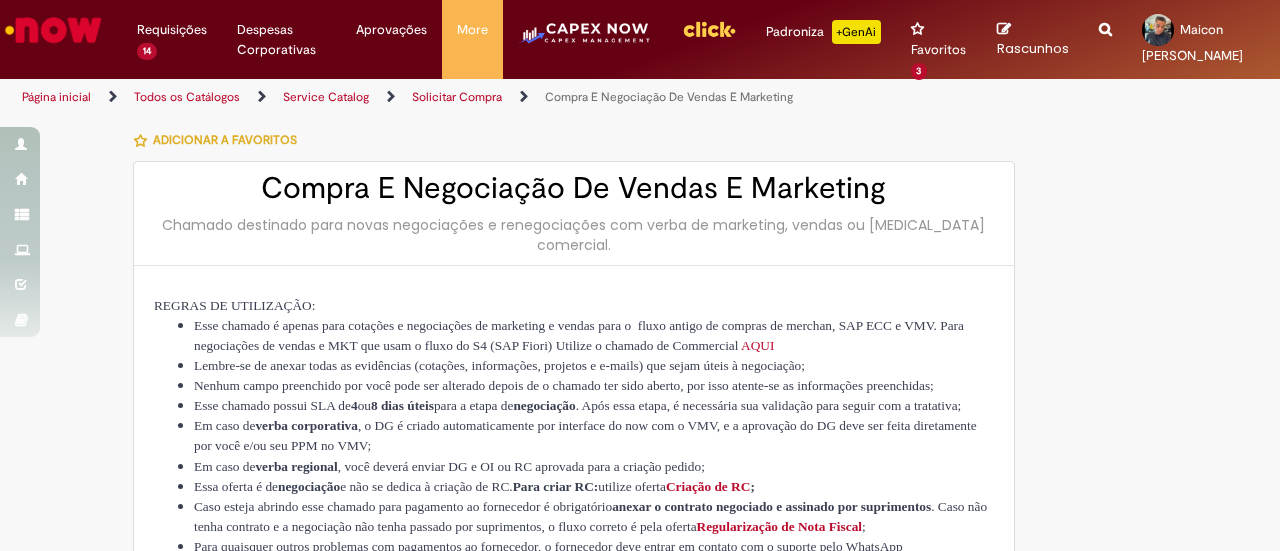 scroll, scrollTop: 0, scrollLeft: 0, axis: both 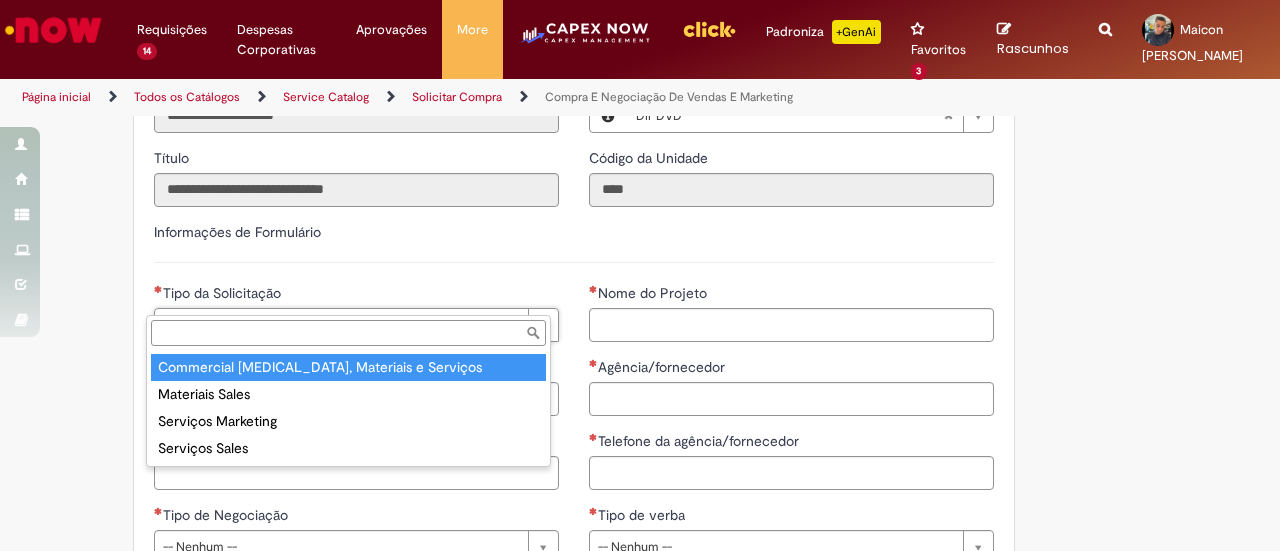 type on "**********" 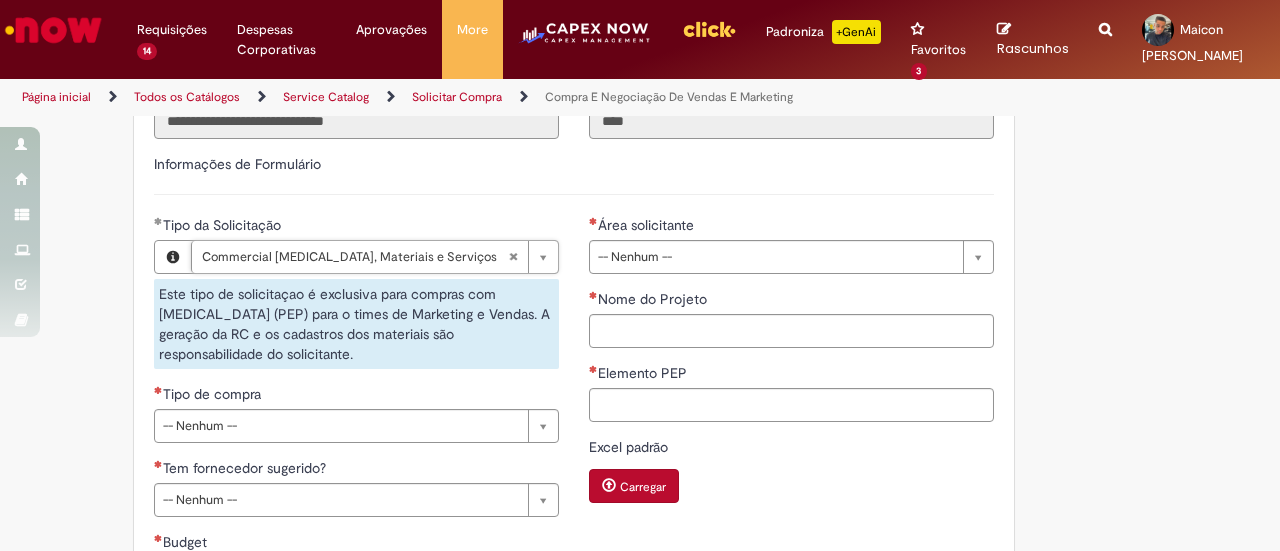 scroll, scrollTop: 900, scrollLeft: 0, axis: vertical 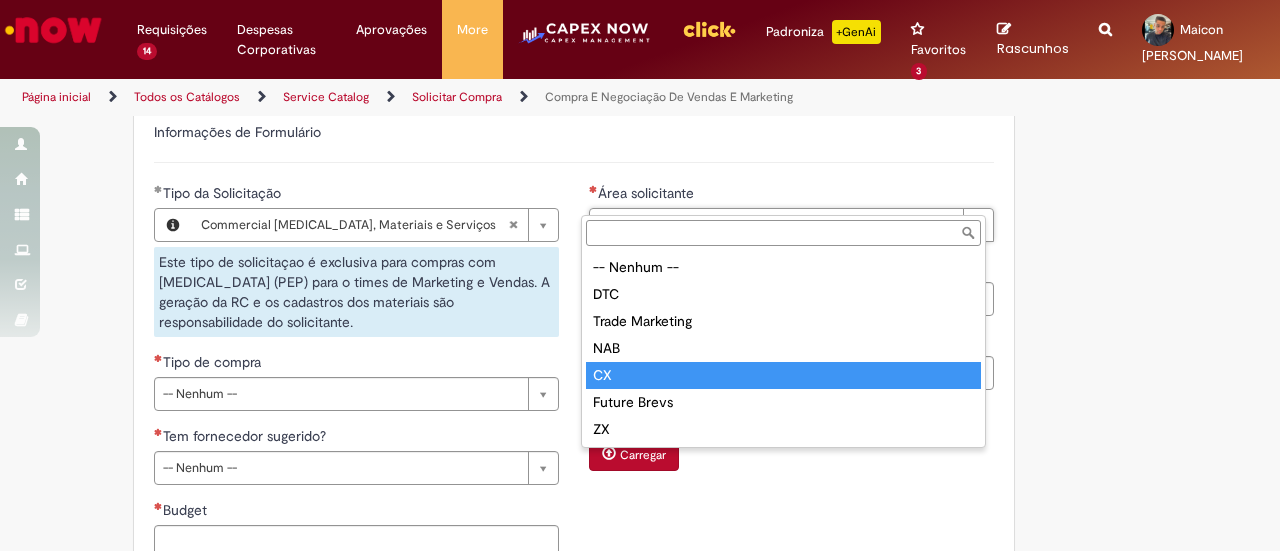 type on "**" 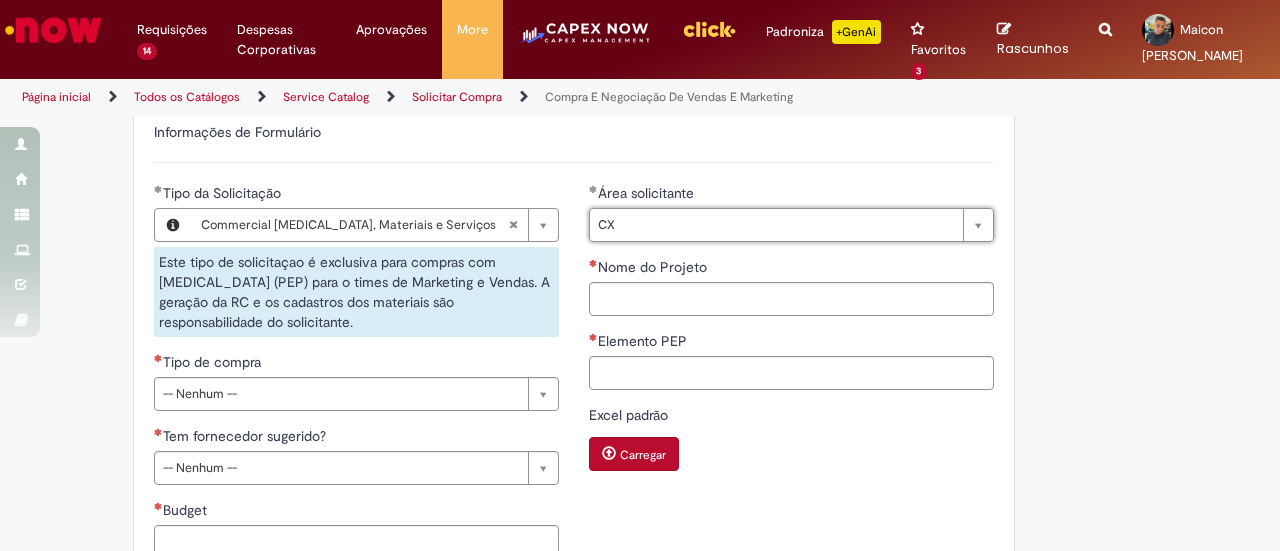 click on "**********" at bounding box center [356, 378] 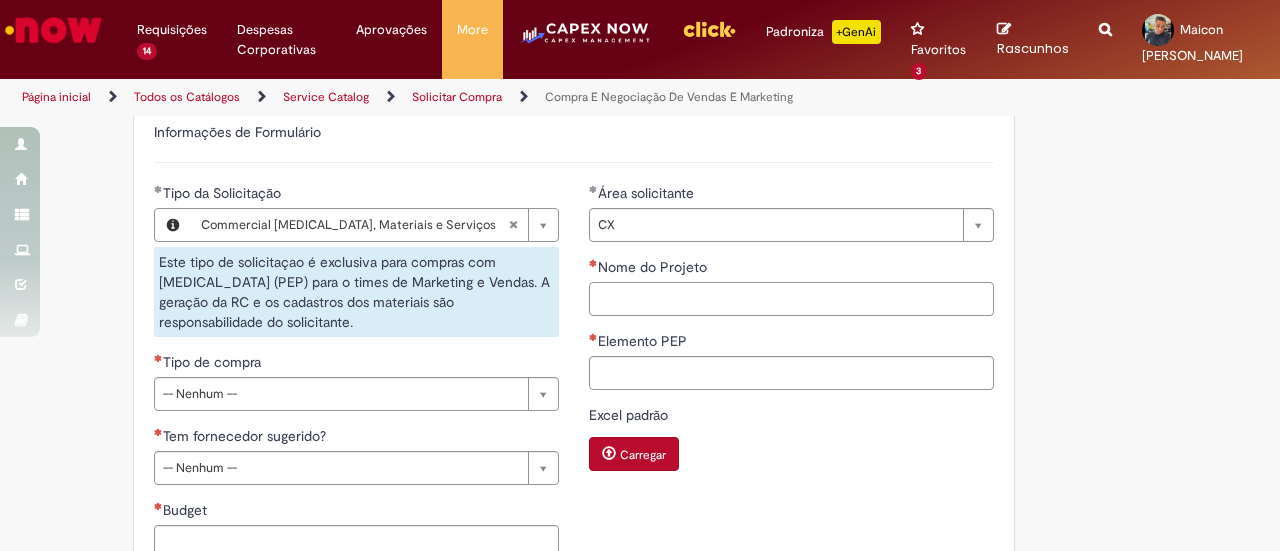 click on "Nome do Projeto" at bounding box center [791, 299] 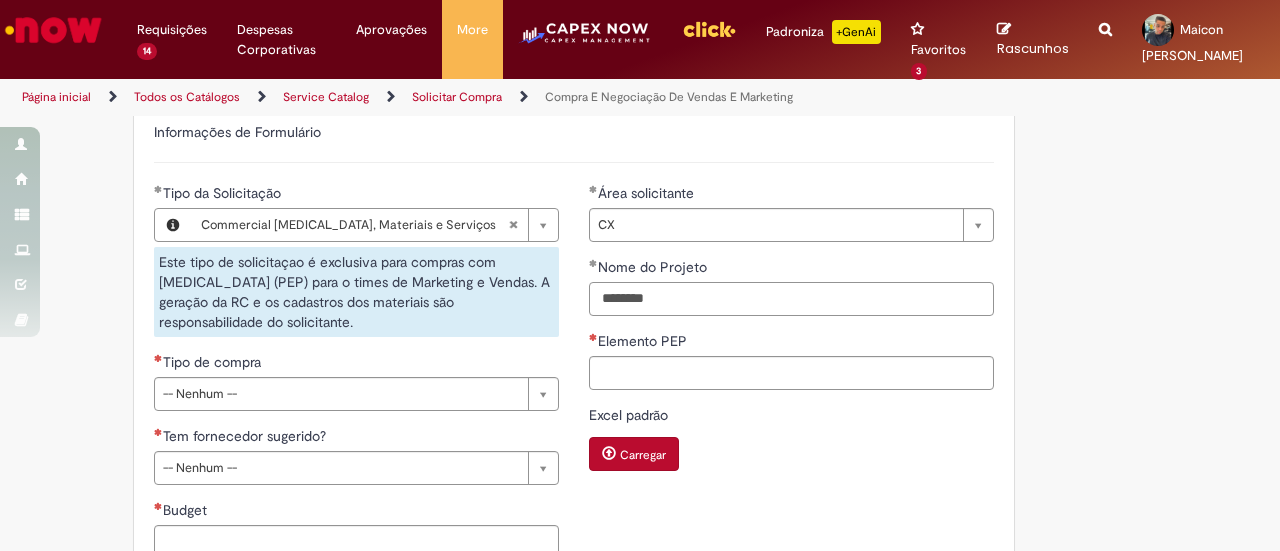 click on "********" at bounding box center [791, 299] 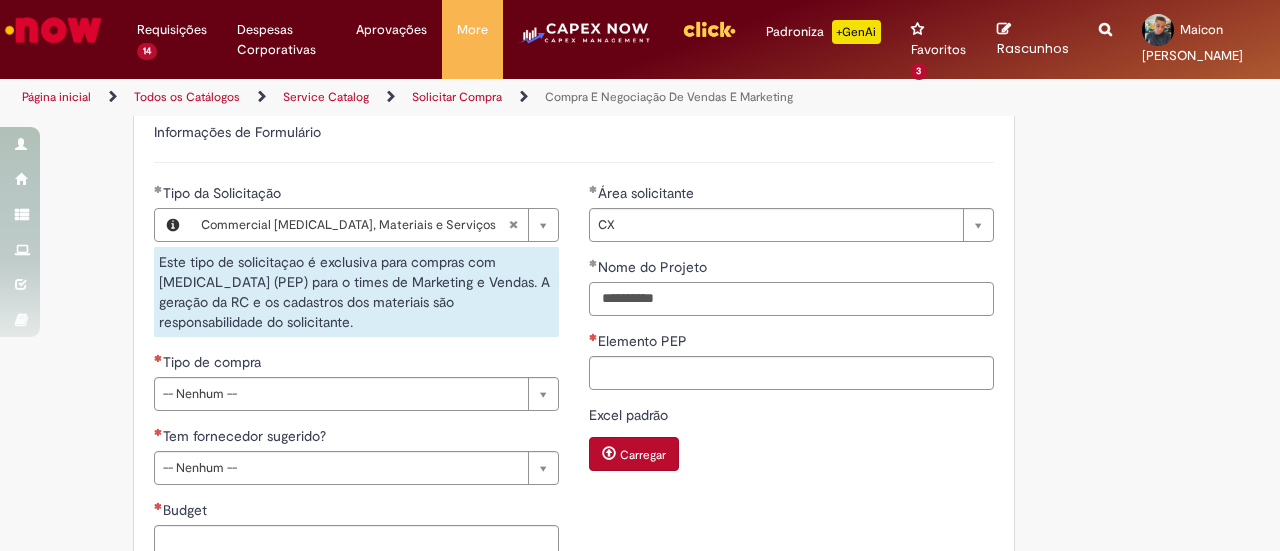 type on "**********" 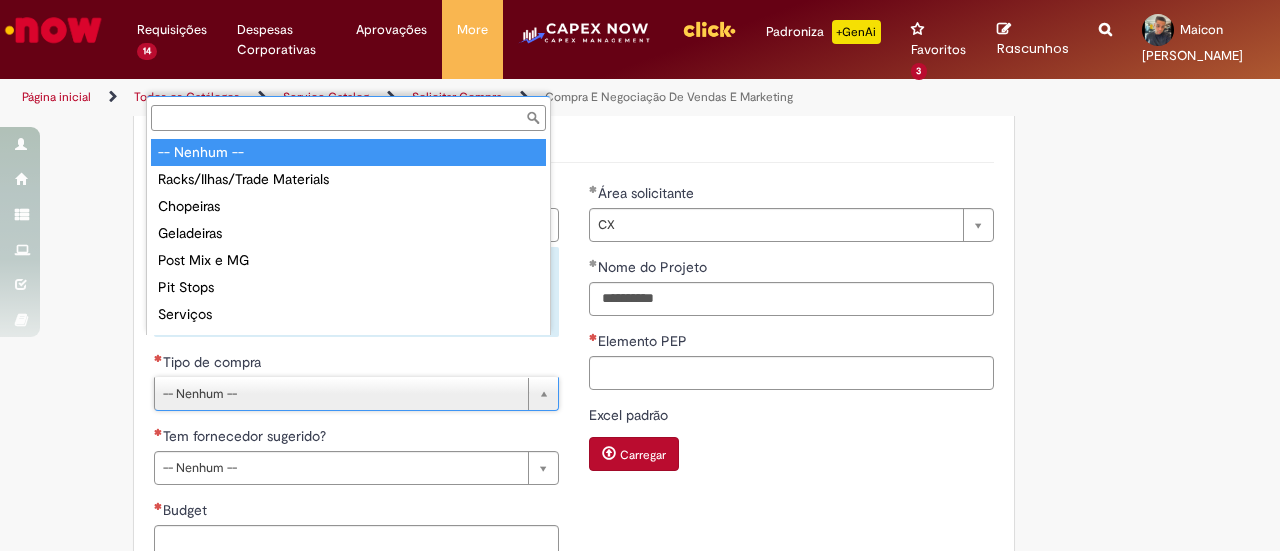 scroll, scrollTop: 16, scrollLeft: 0, axis: vertical 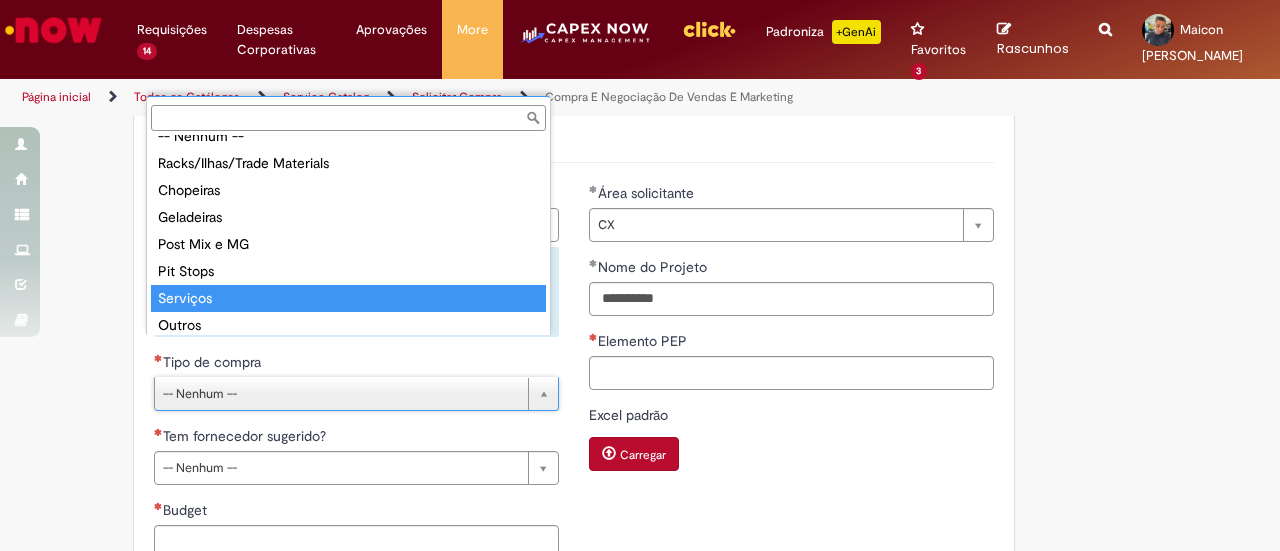 type on "********" 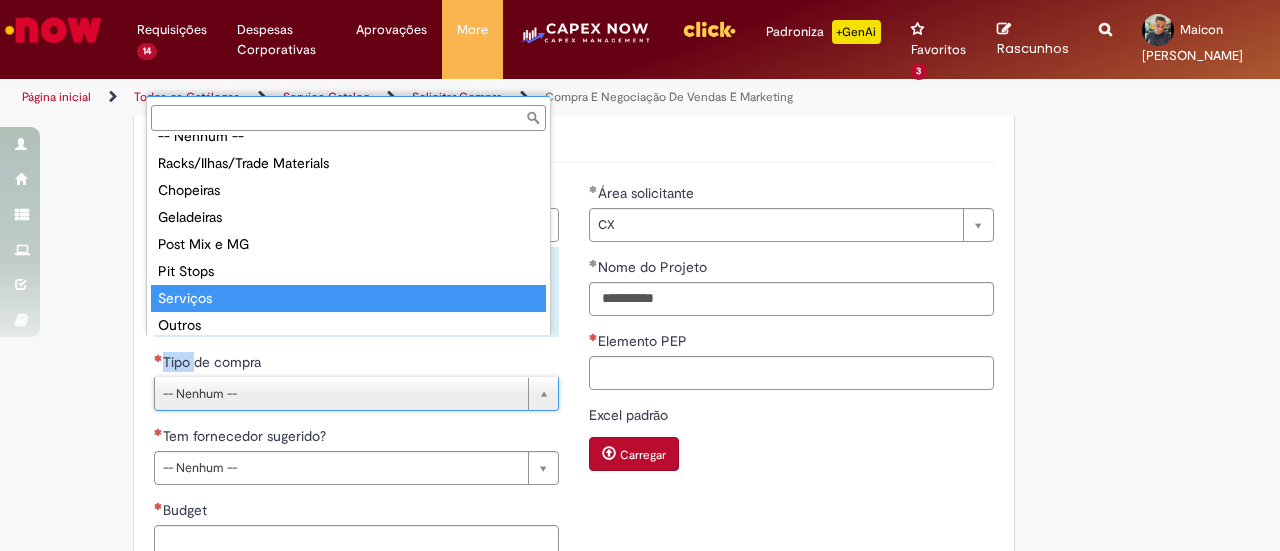 click on "**********" at bounding box center (356, 378) 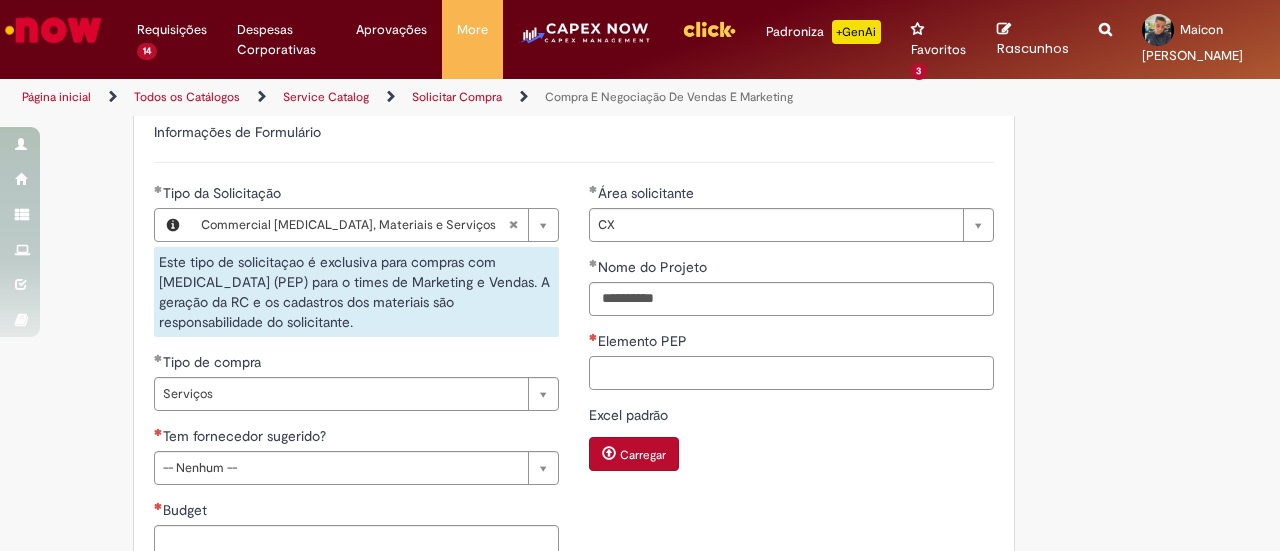 click on "Elemento PEP" at bounding box center [791, 373] 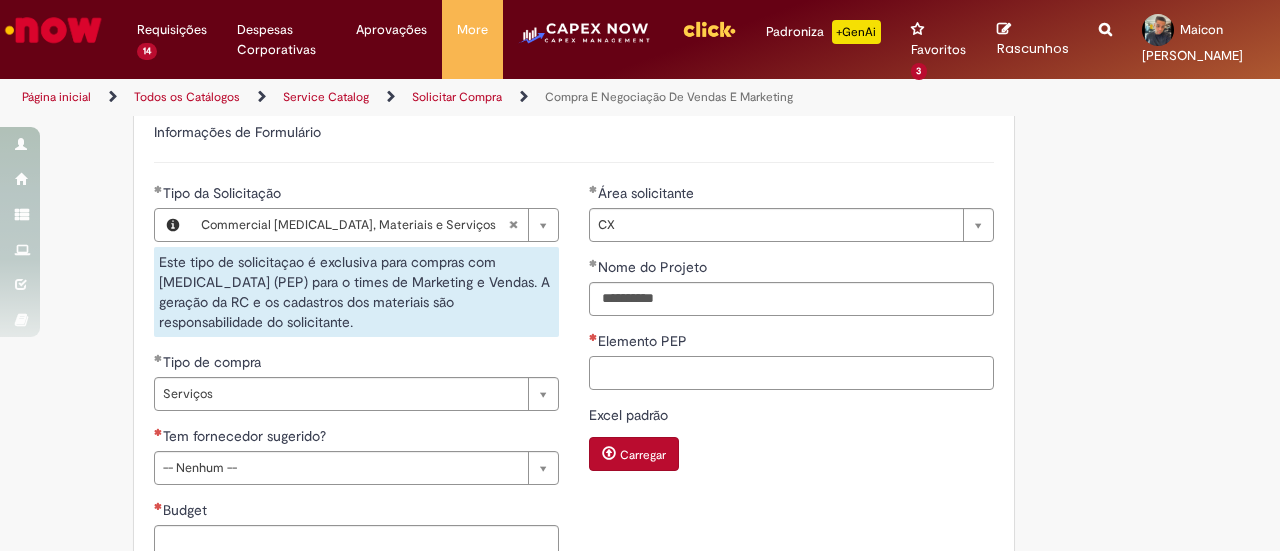 paste on "**********" 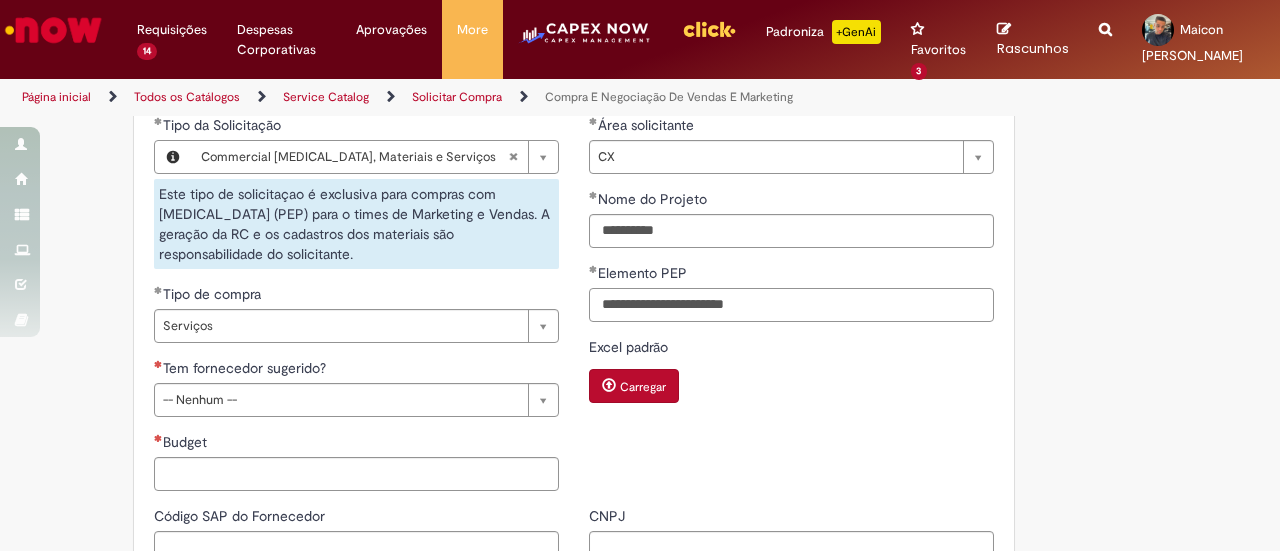 scroll, scrollTop: 1000, scrollLeft: 0, axis: vertical 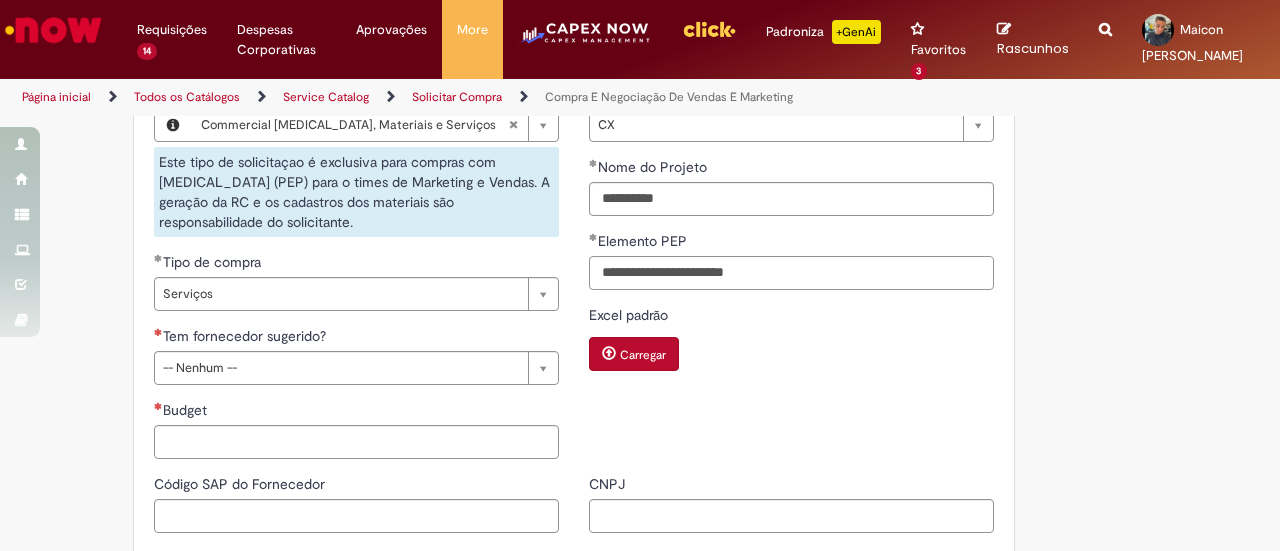 type on "**********" 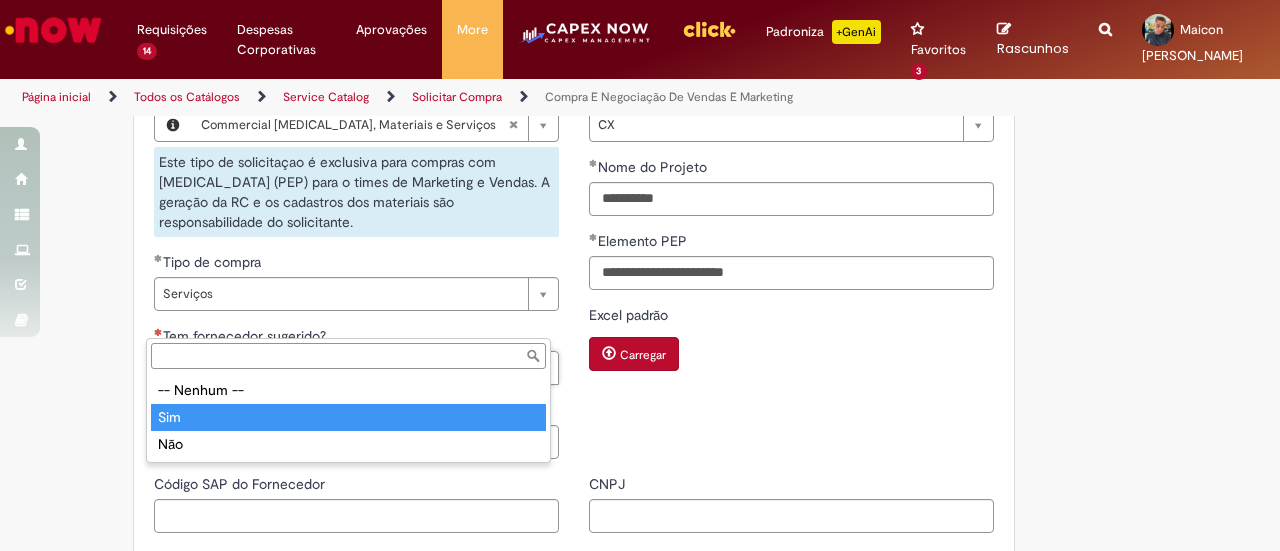 type on "***" 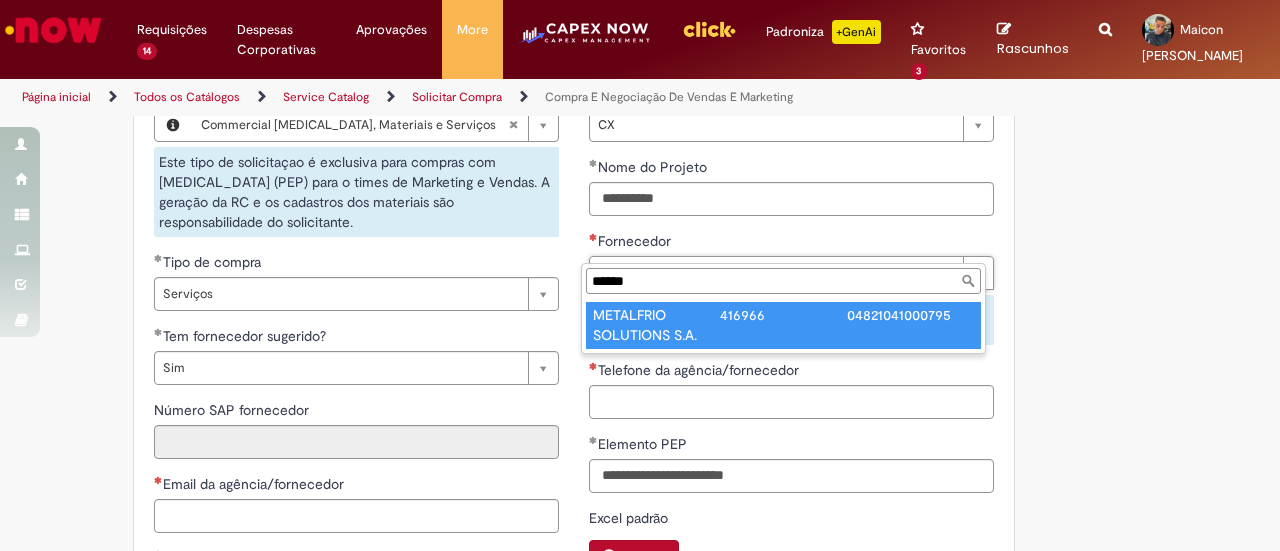 type on "******" 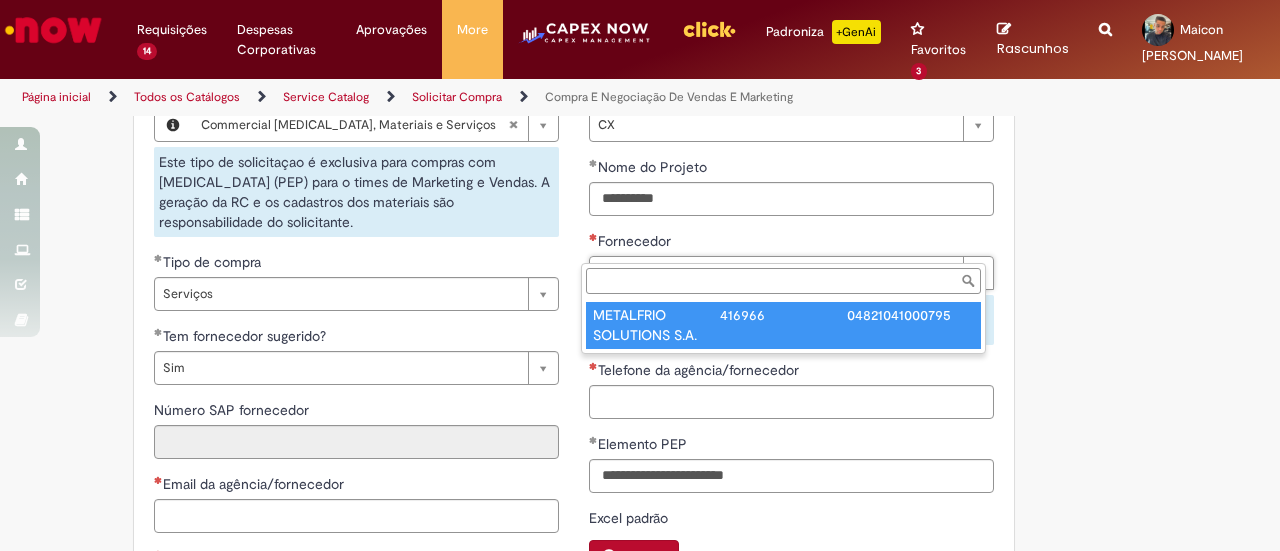 type on "******" 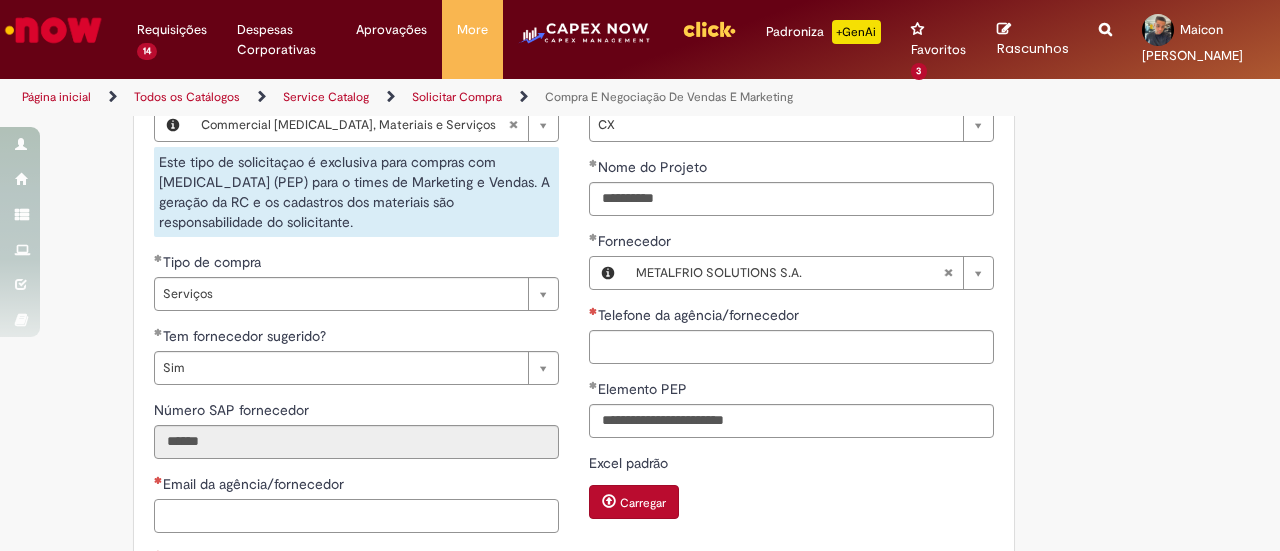 click on "Email da agência/fornecedor" at bounding box center (356, 516) 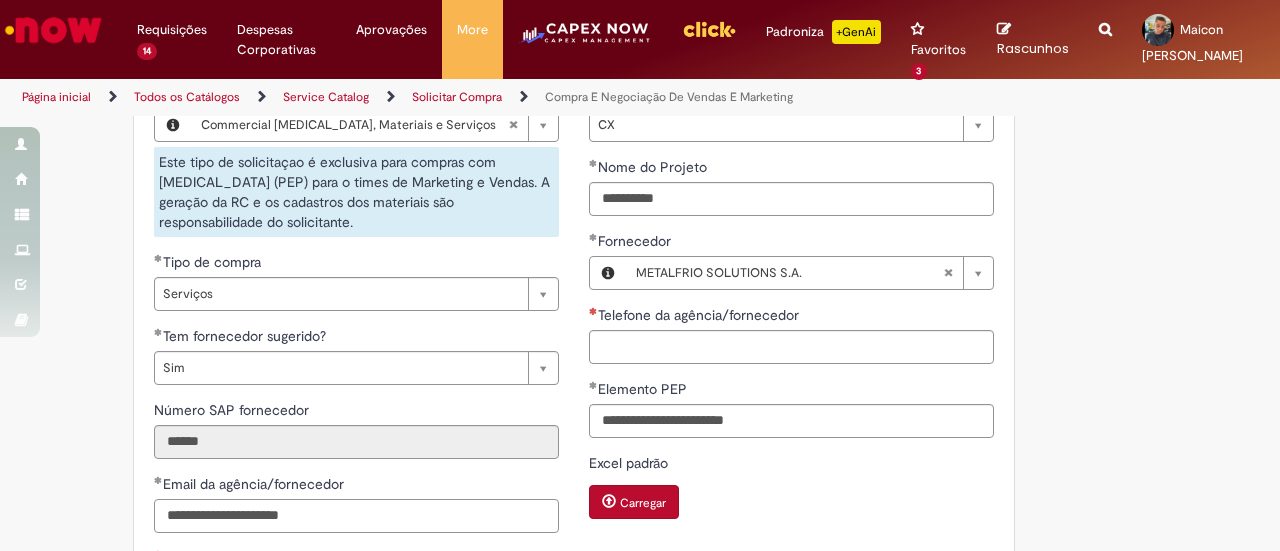 type on "**********" 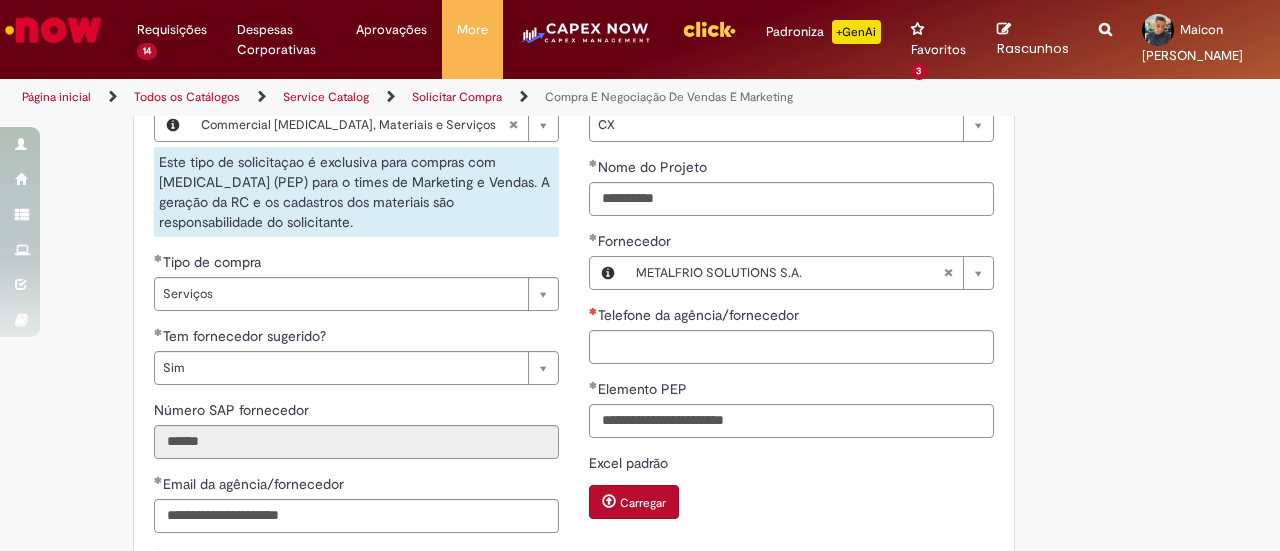 click on "Tem fornecedor sugerido?" at bounding box center [356, 338] 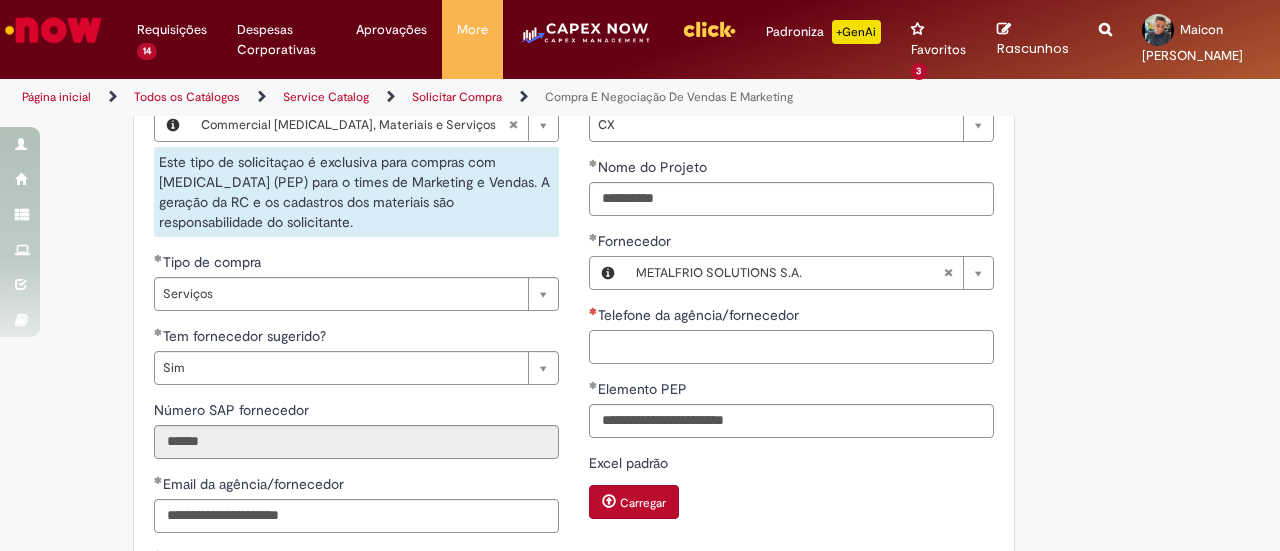 click on "Telefone da agência/fornecedor" at bounding box center (791, 347) 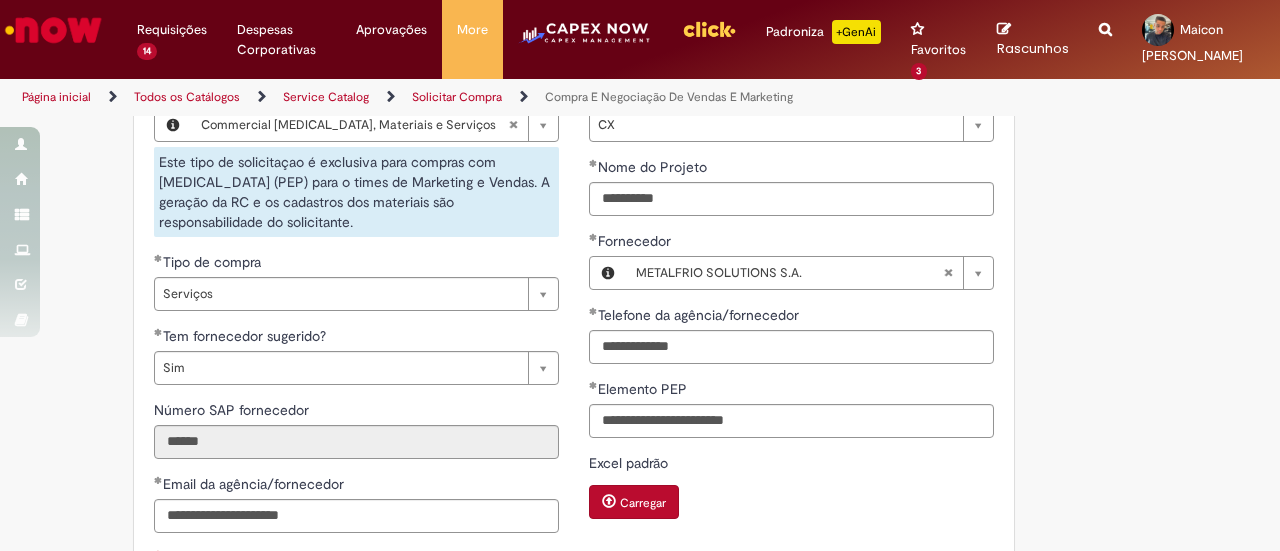 type on "**********" 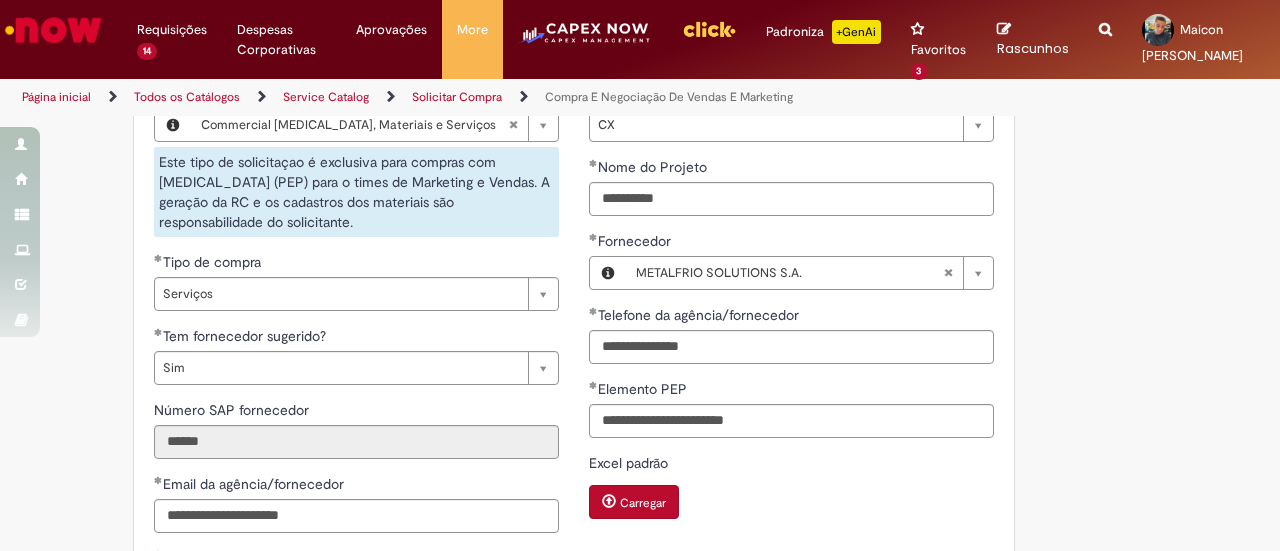 click on "Adicionar a Favoritos
Compra E Negociação De Vendas E Marketing
Chamado destinado para novas negociações e renegociações com verba de marketing, vendas ou capex comercial.
REGRAS DE UTILIZA ÇÃ O:
Esse chamado é apenas para   cotações e negociações de marketing e vendas   para o  fluxo antigo de compras de merchan, SAP ECC e VMV. Para negociações de vendas e MKT que usam o fluxo do S4 (SAP Fiori) Utilize o chamado de Commercial   AQUI
Lembre-se de anexar todas as evidências (cotações, informações, projetos e e-mails) que sejam úteis à negociação;
Nenhum campo preenchido por você pode ser alterado depois de o chamado ter sido aberto, por isso atente-se as informações preenchidas;
Esse chamado possui SLA de  4  ou  8 dias úteis  para a etapa de  negociação . Após essa etapa, é necessária sua validação para seguir com a tratativa;
Em caso de
;" at bounding box center (542, 149) 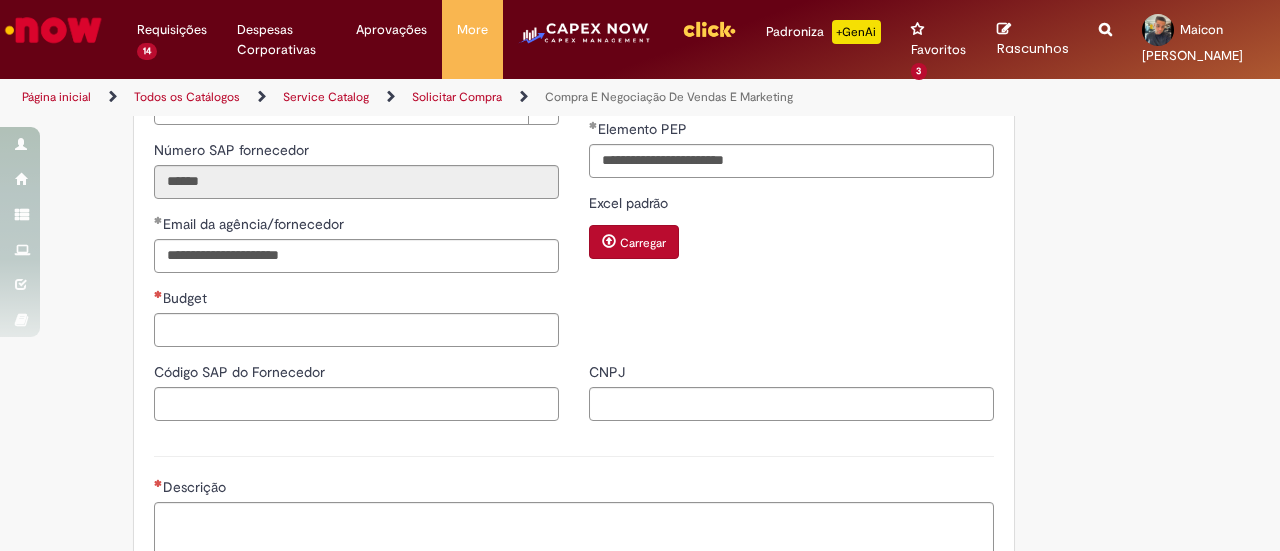 scroll, scrollTop: 1300, scrollLeft: 0, axis: vertical 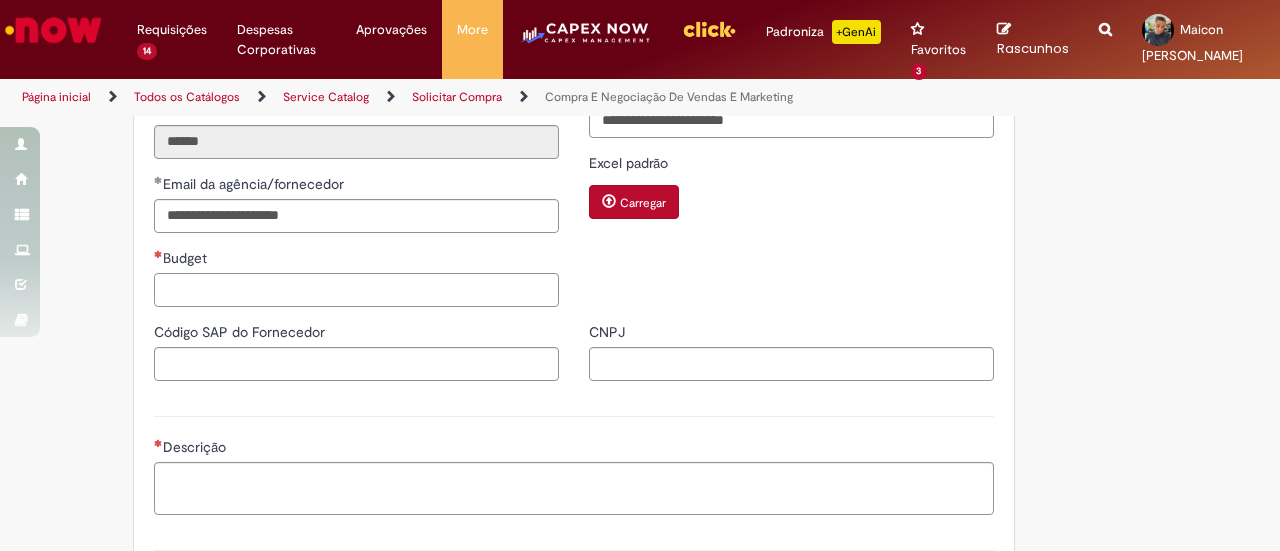 click on "Budget" at bounding box center [356, 290] 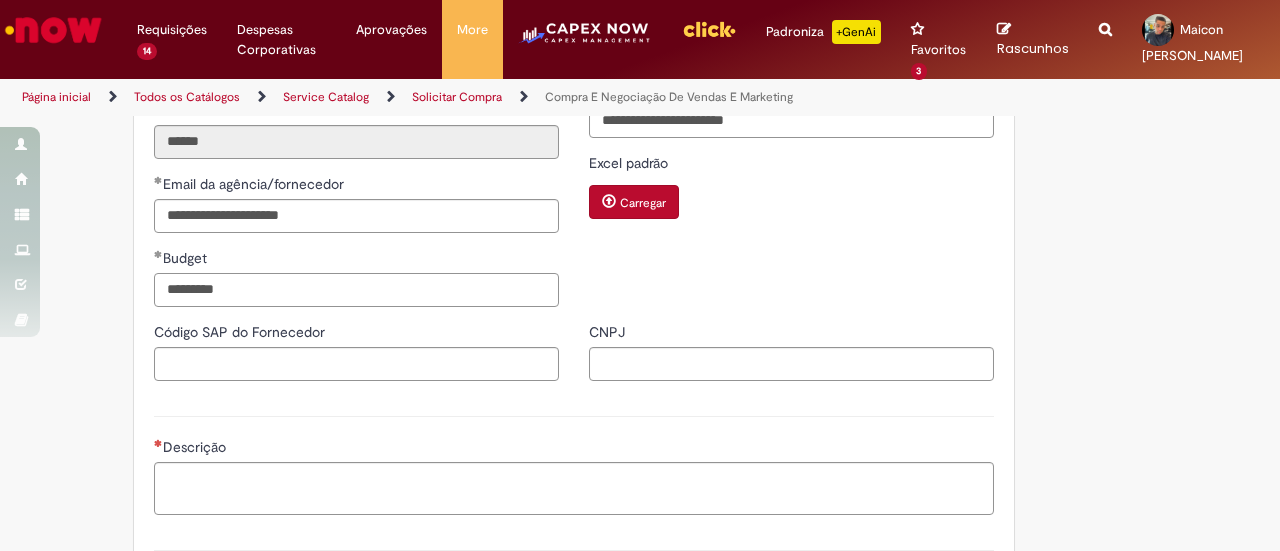 click on "*********" at bounding box center (356, 290) 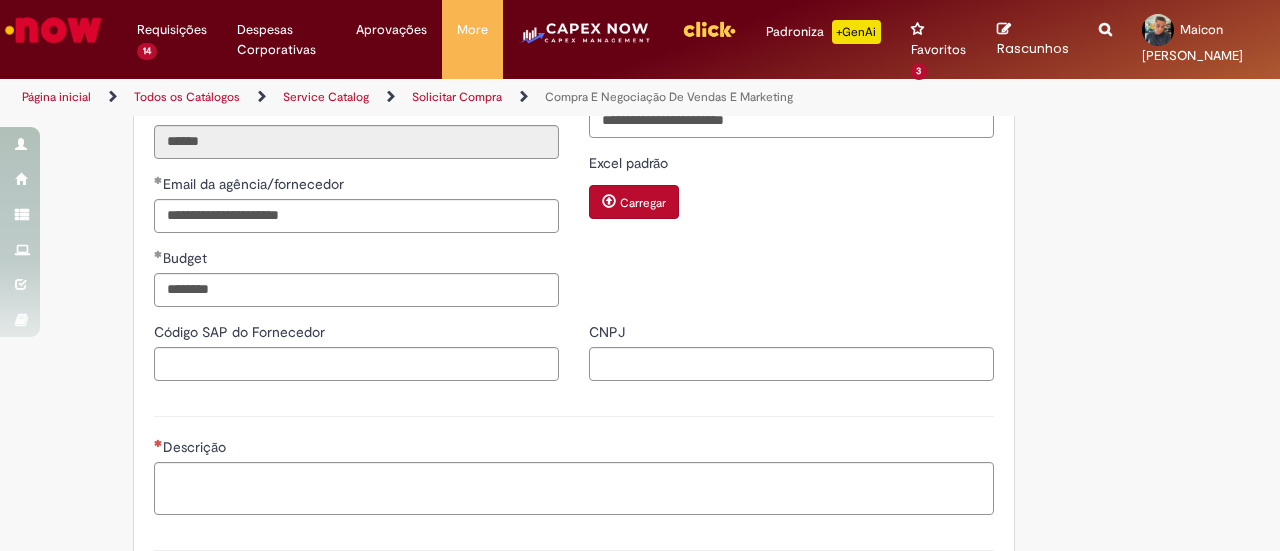click on "**********" at bounding box center (356, 52) 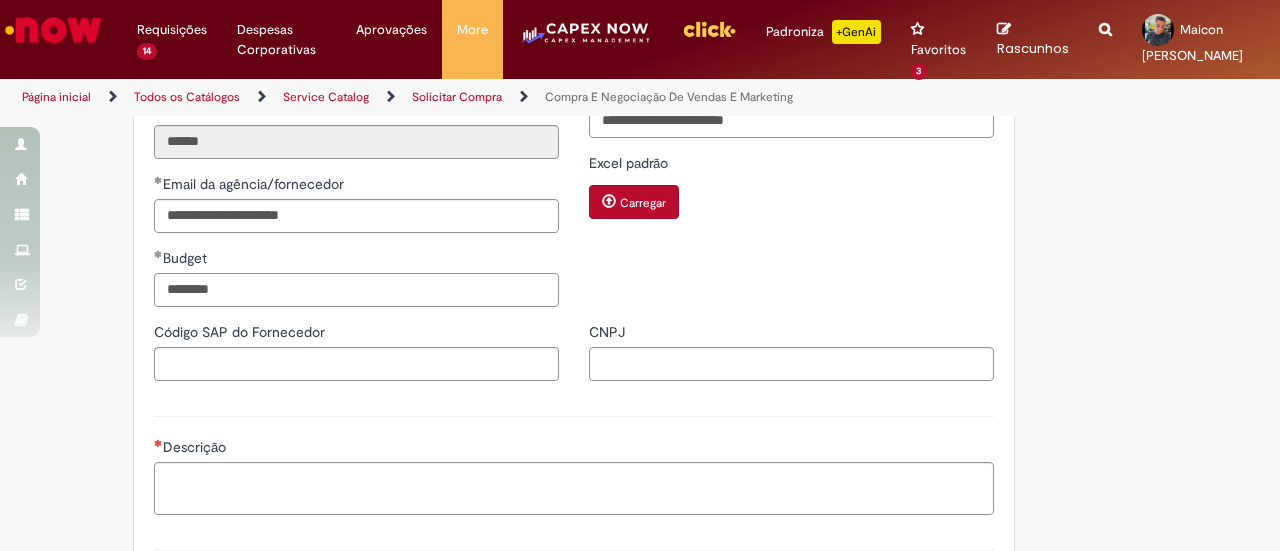 click on "********" at bounding box center [356, 290] 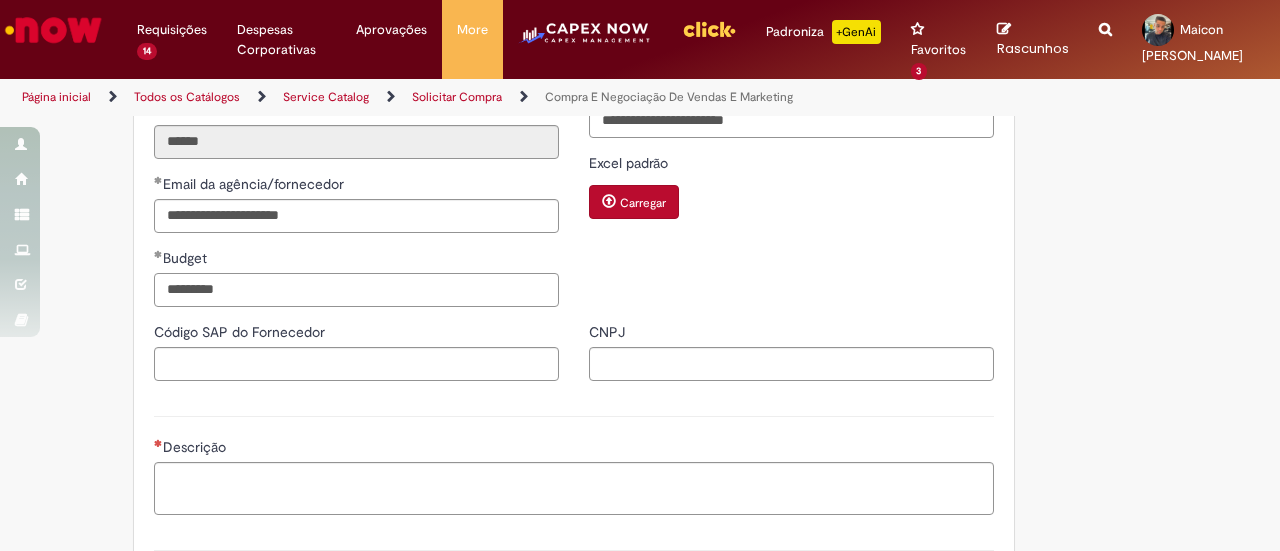 type on "*********" 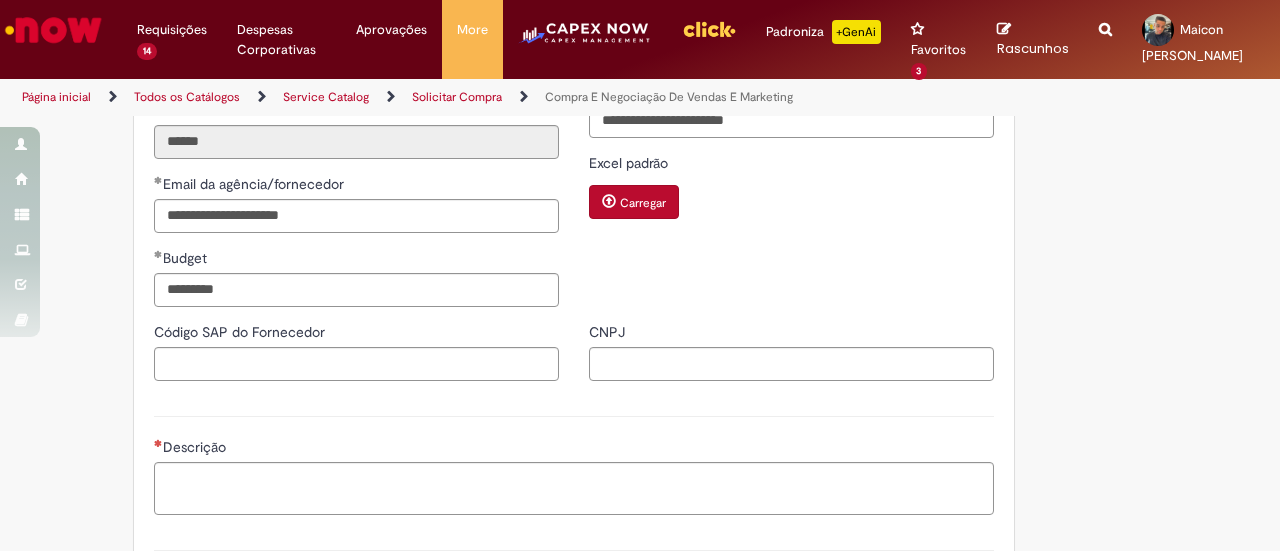 click on "**********" at bounding box center [356, 52] 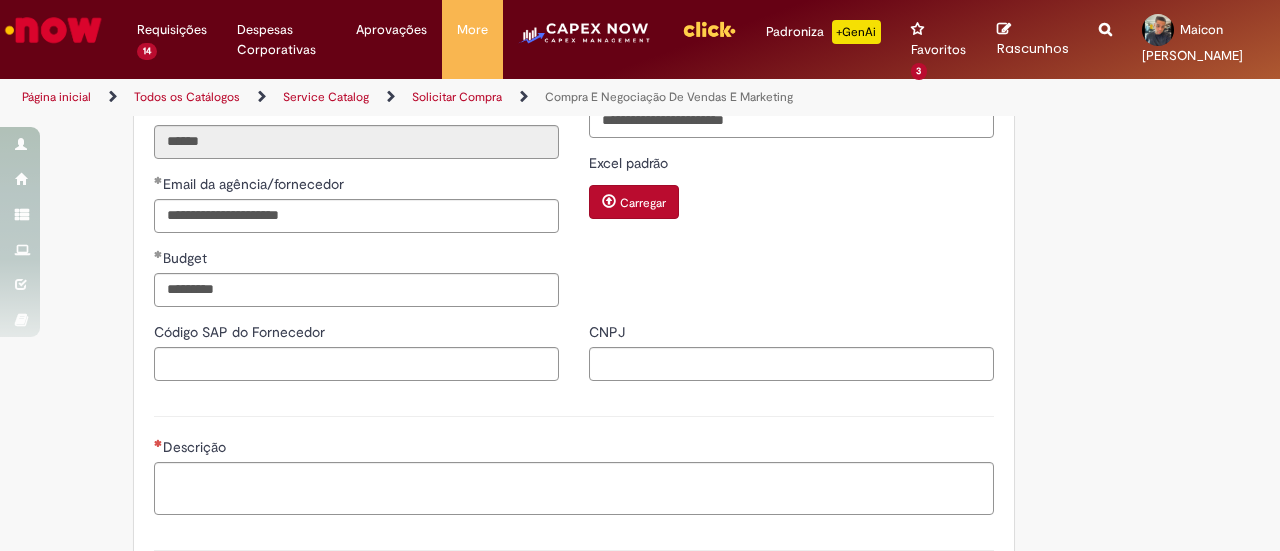 scroll, scrollTop: 1400, scrollLeft: 0, axis: vertical 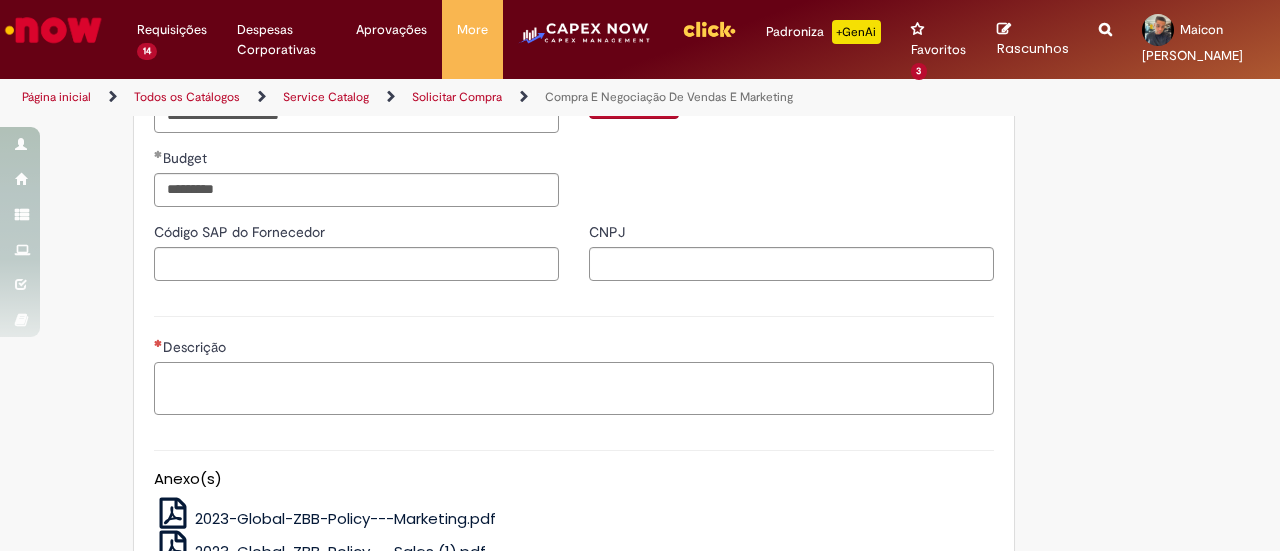 click on "Descrição" at bounding box center [574, 388] 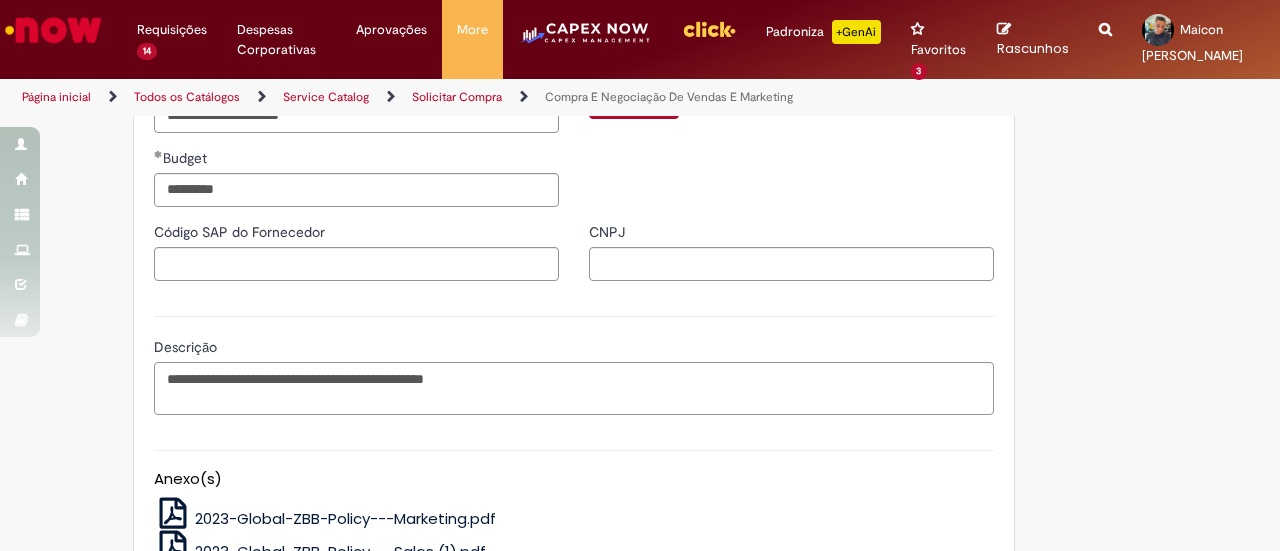 click on "**********" at bounding box center (574, 388) 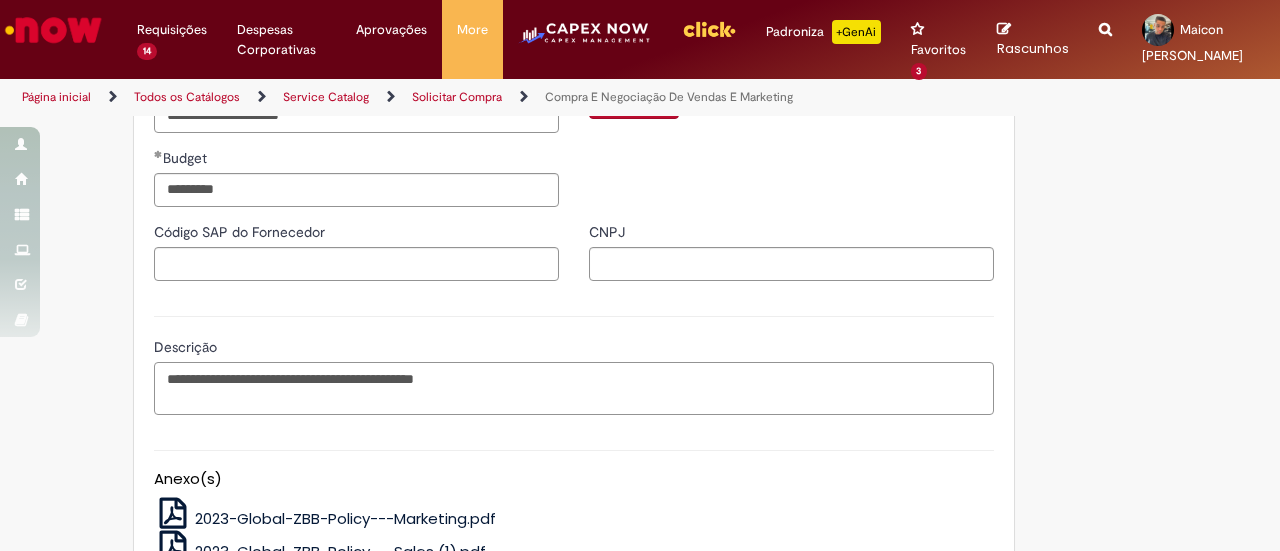paste on "**********" 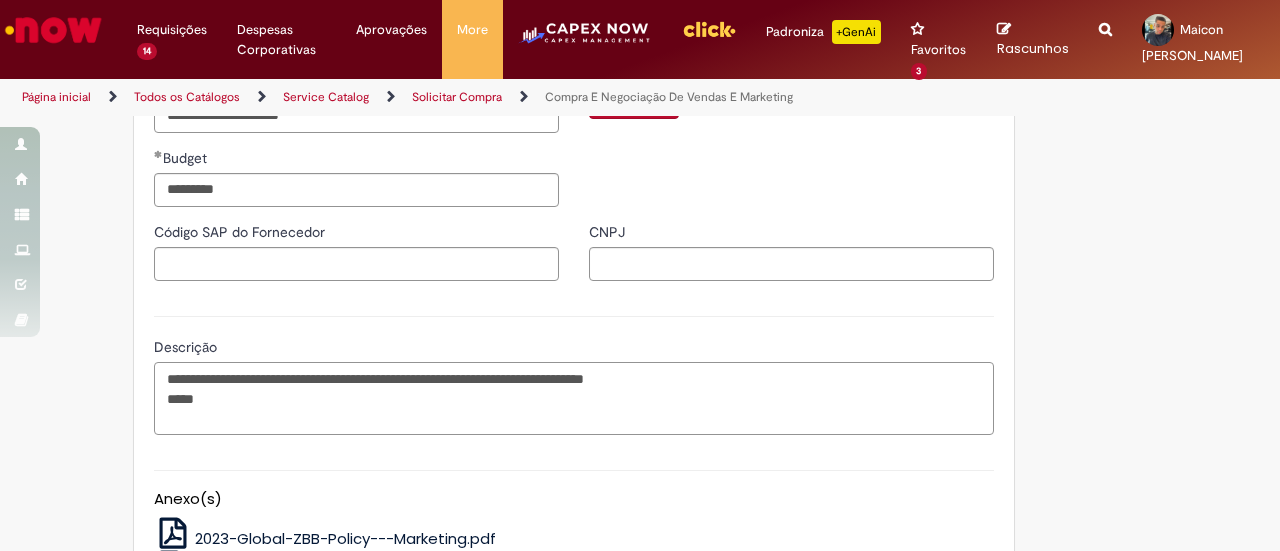 paste on "**********" 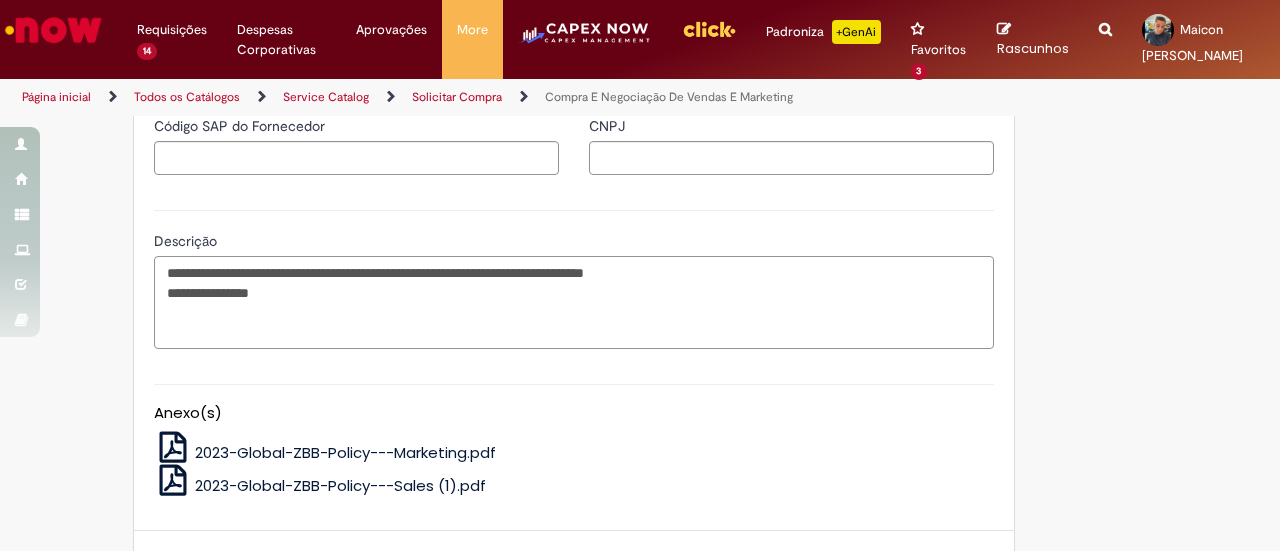 scroll, scrollTop: 1625, scrollLeft: 0, axis: vertical 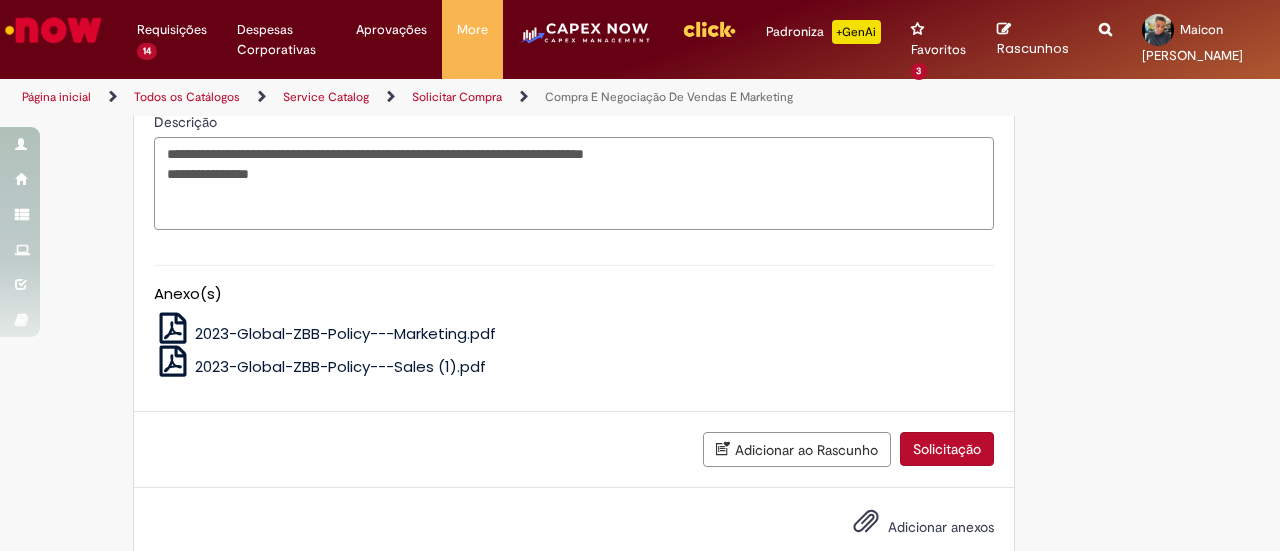 type on "**********" 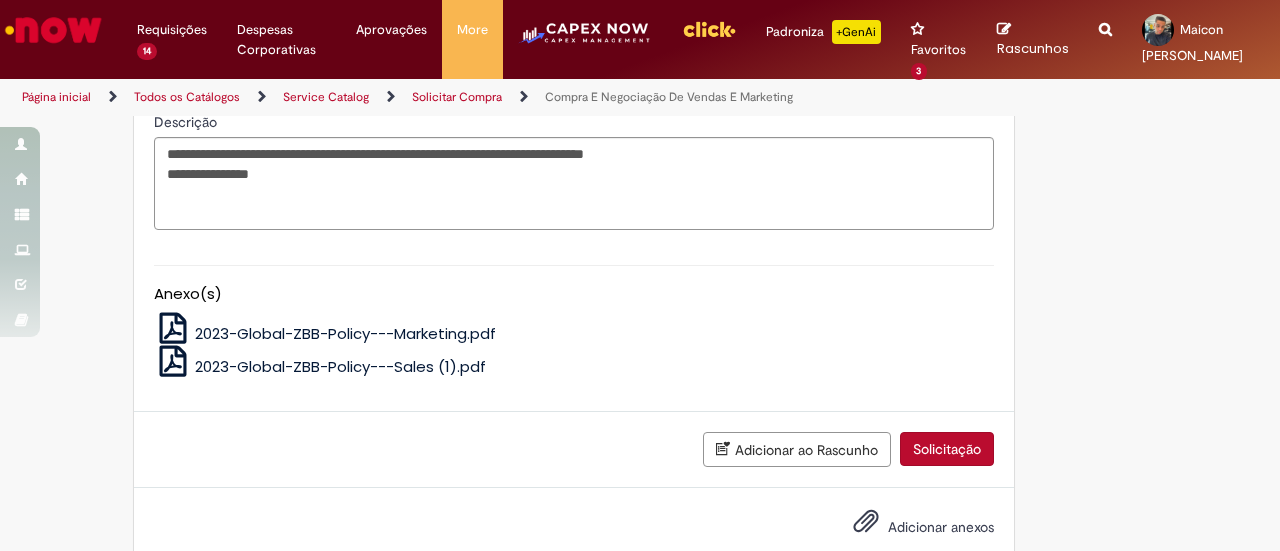 click on "Adicionar anexos" at bounding box center [941, 527] 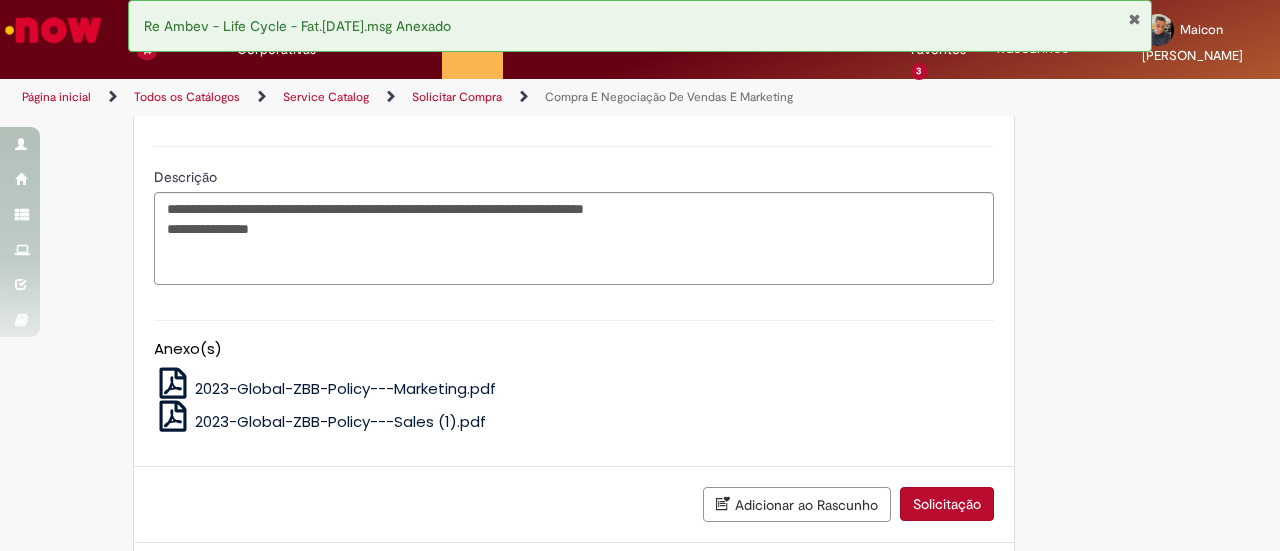 scroll, scrollTop: 1525, scrollLeft: 0, axis: vertical 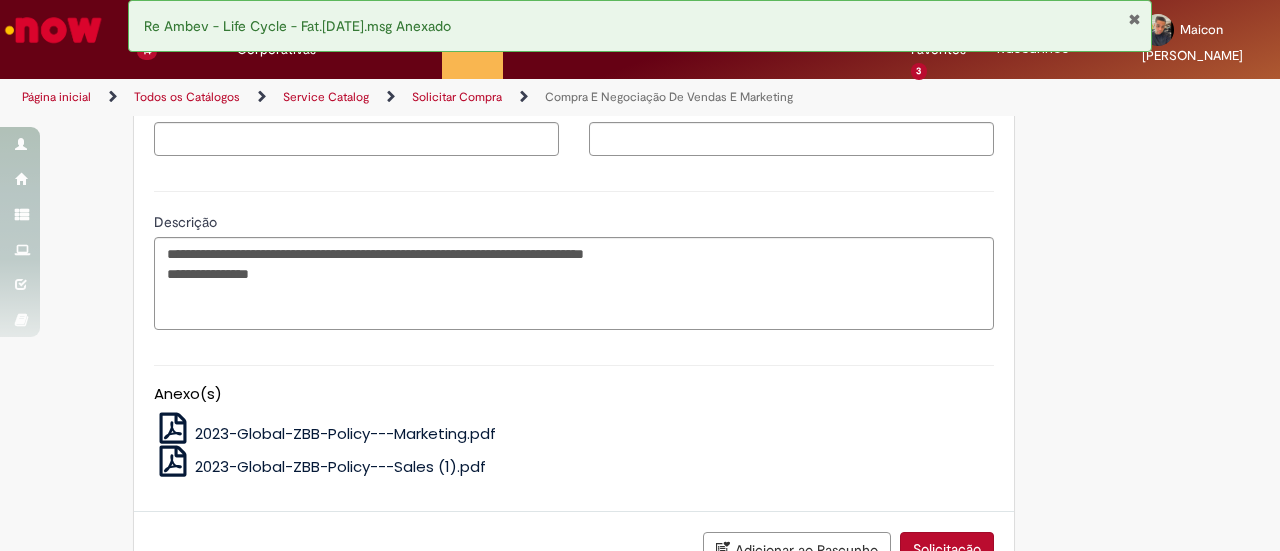 click on "Solicitação" at bounding box center [947, 549] 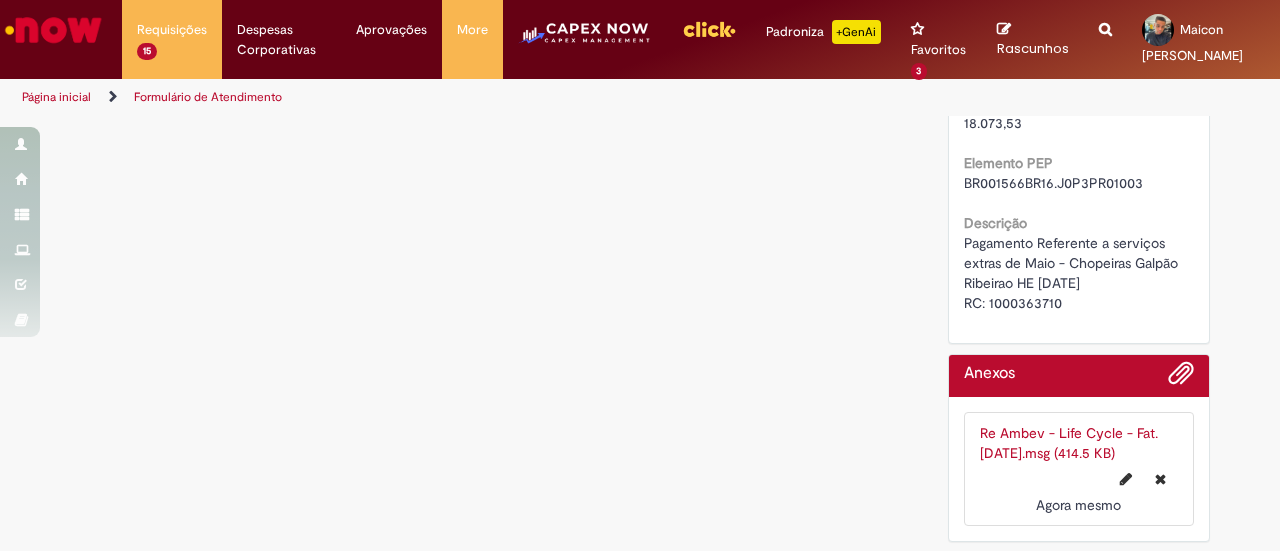 scroll, scrollTop: 0, scrollLeft: 0, axis: both 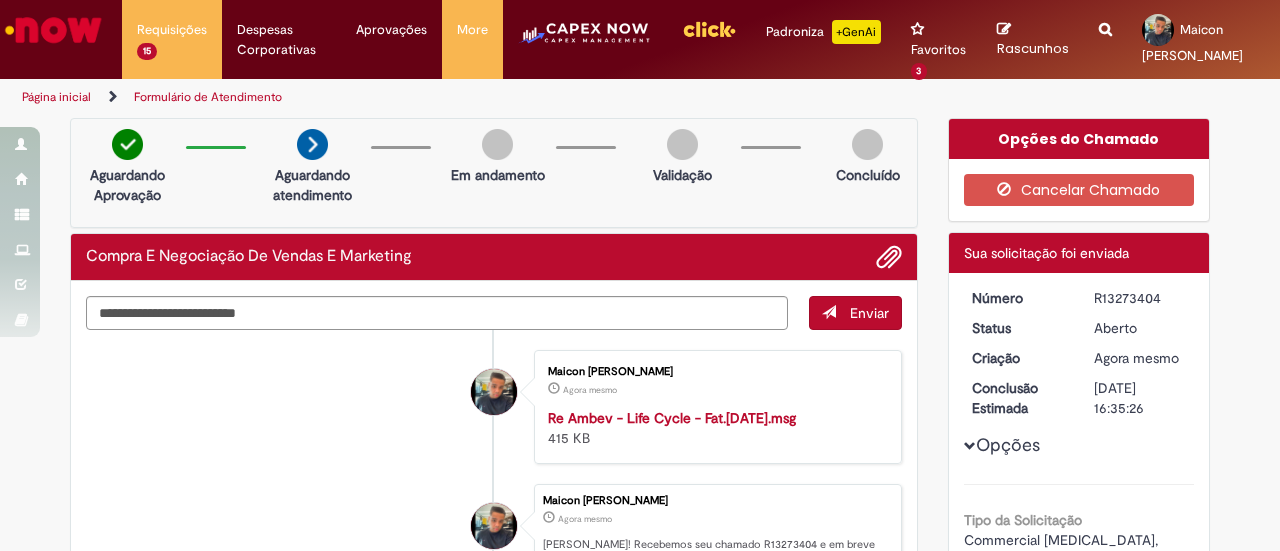 drag, startPoint x: 1155, startPoint y: 295, endPoint x: 1082, endPoint y: 299, distance: 73.109505 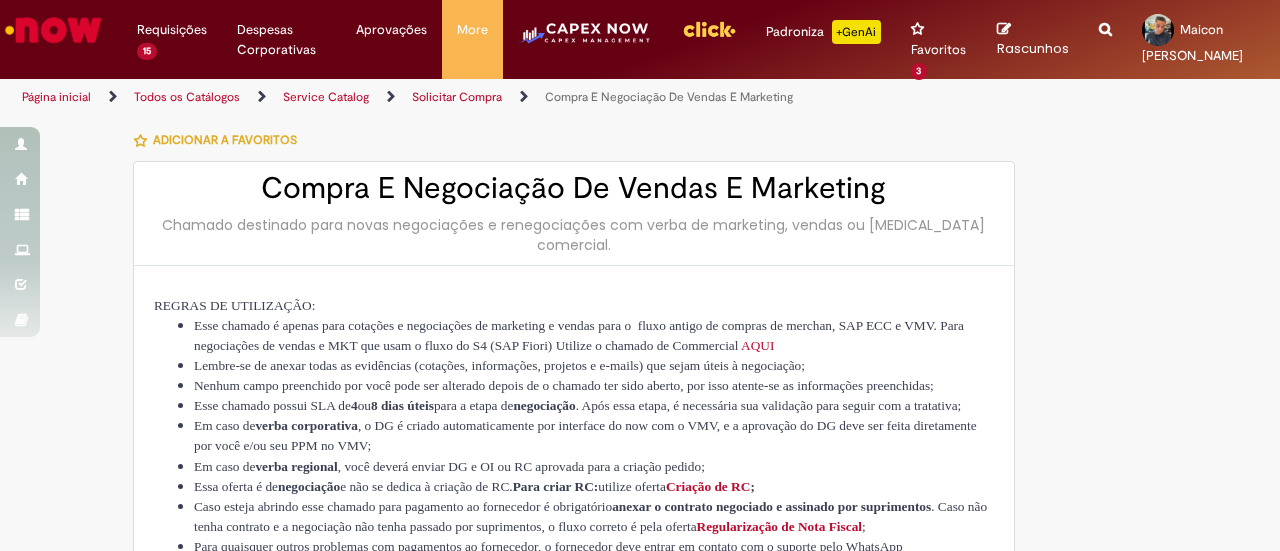scroll, scrollTop: 0, scrollLeft: 0, axis: both 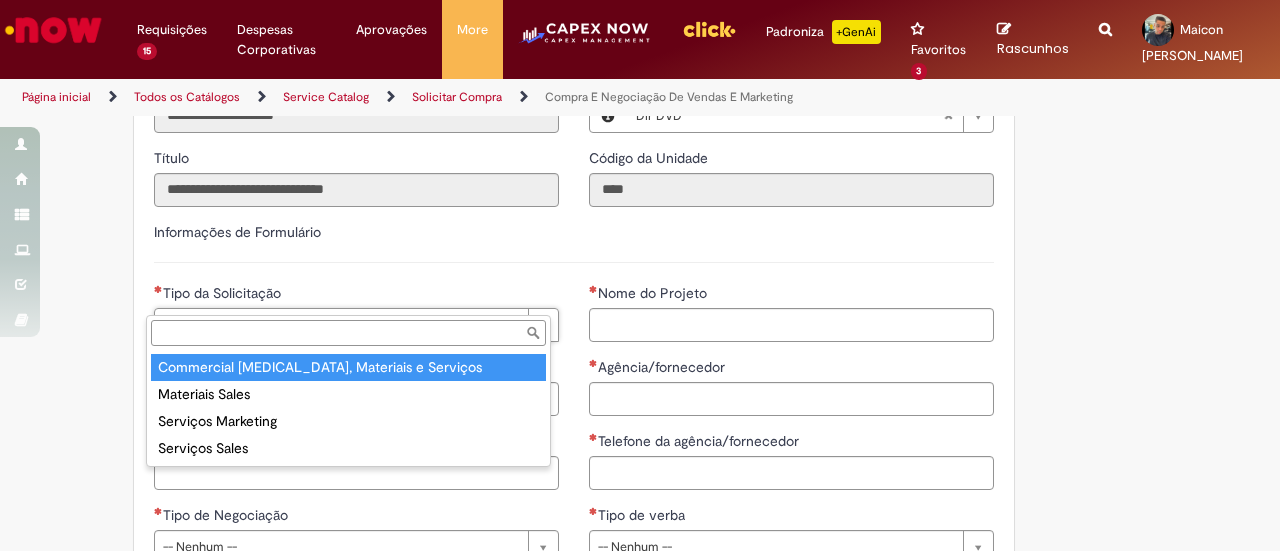 type on "**********" 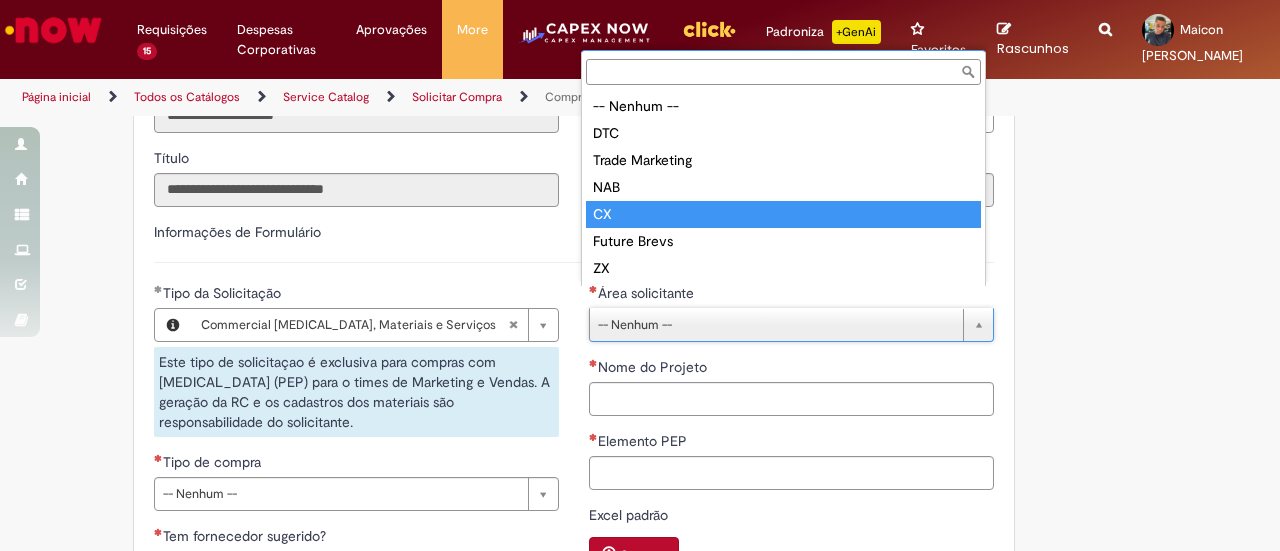 type on "**" 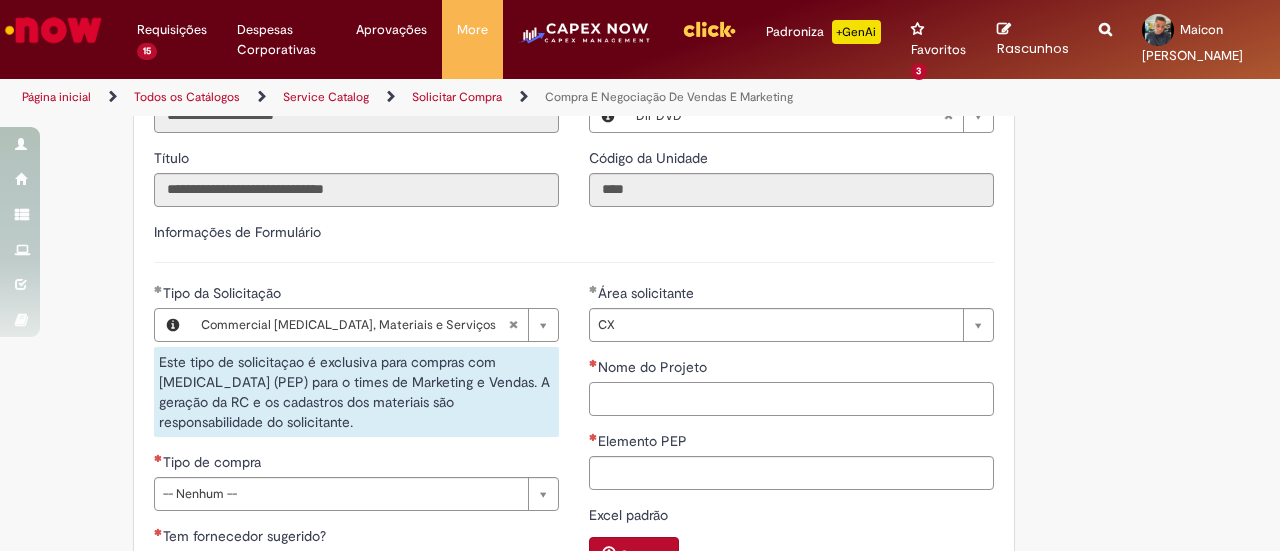 click on "Nome do Projeto" at bounding box center [791, 399] 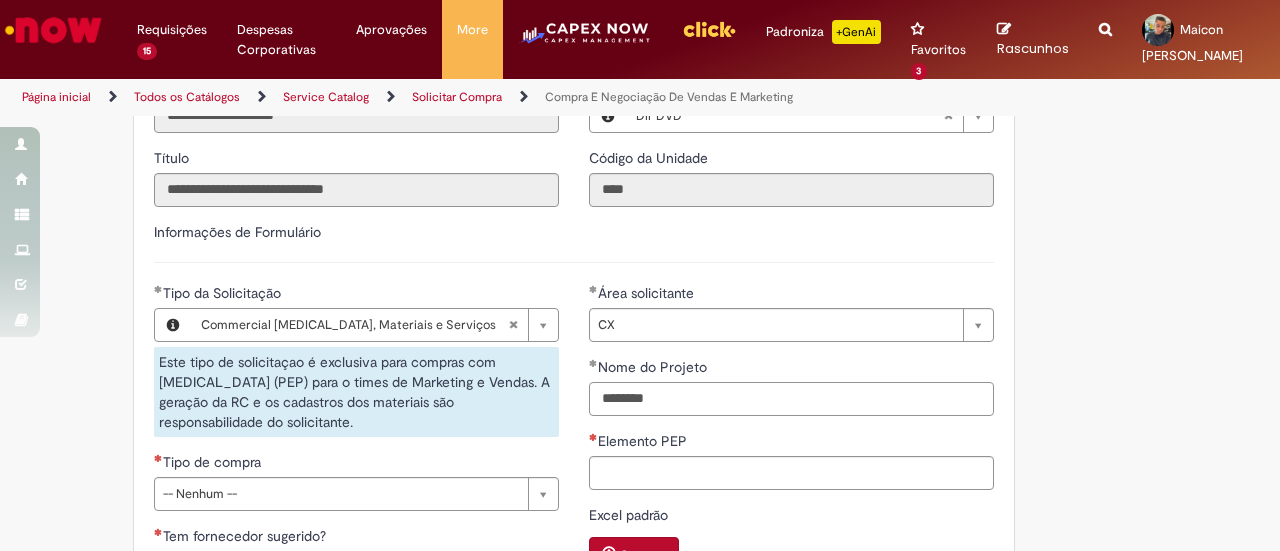 drag, startPoint x: 622, startPoint y: 369, endPoint x: 626, endPoint y: 416, distance: 47.169907 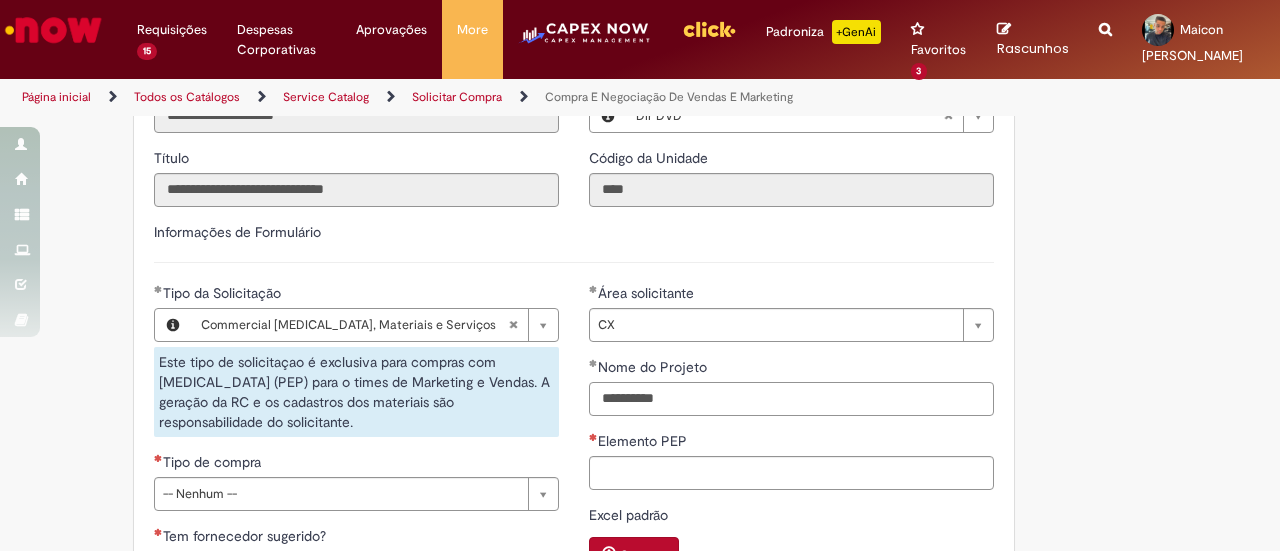 type on "**********" 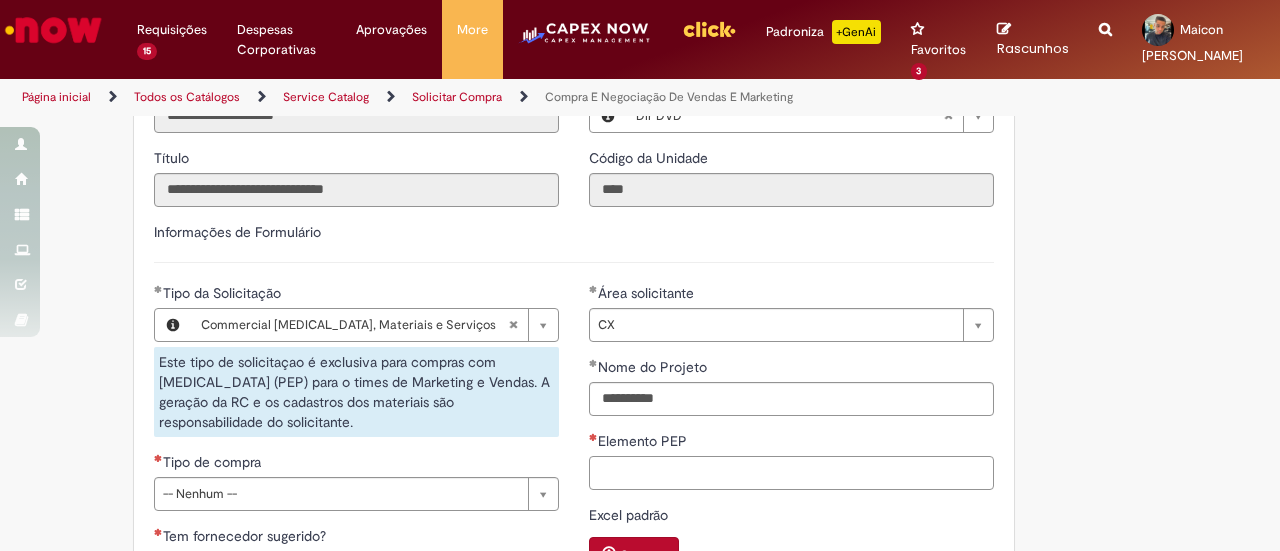 click on "Elemento PEP" at bounding box center [791, 473] 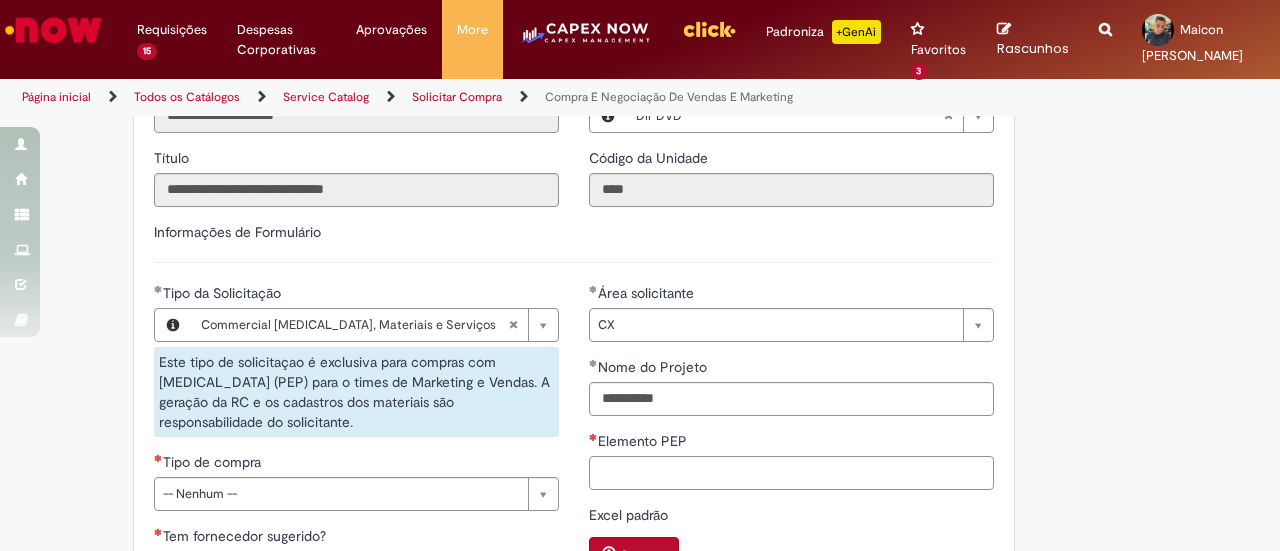 paste on "**********" 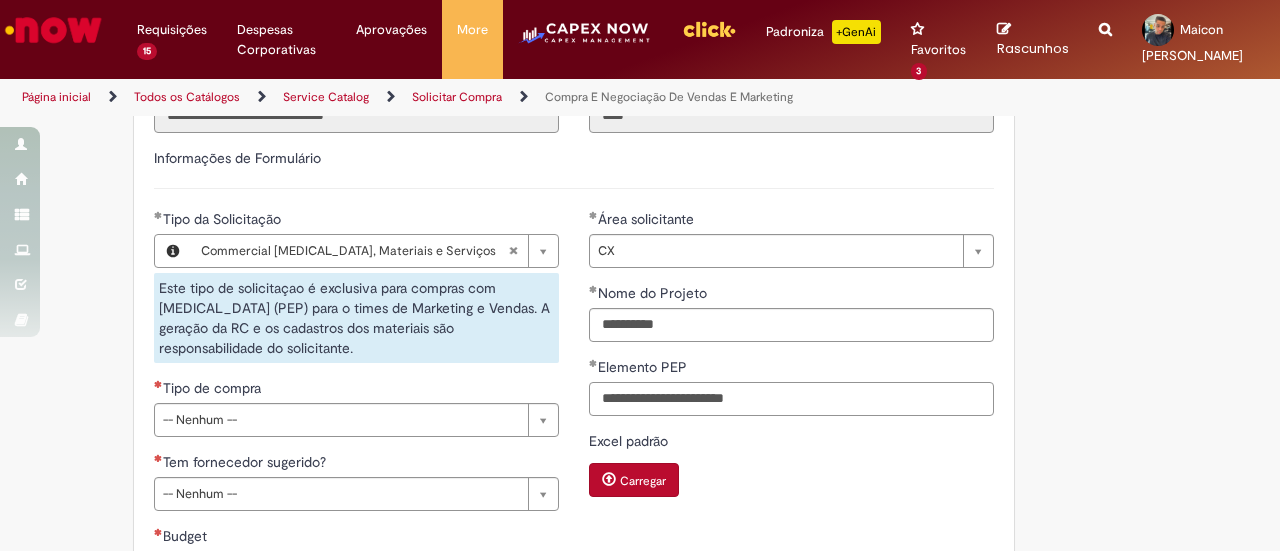 scroll, scrollTop: 1100, scrollLeft: 0, axis: vertical 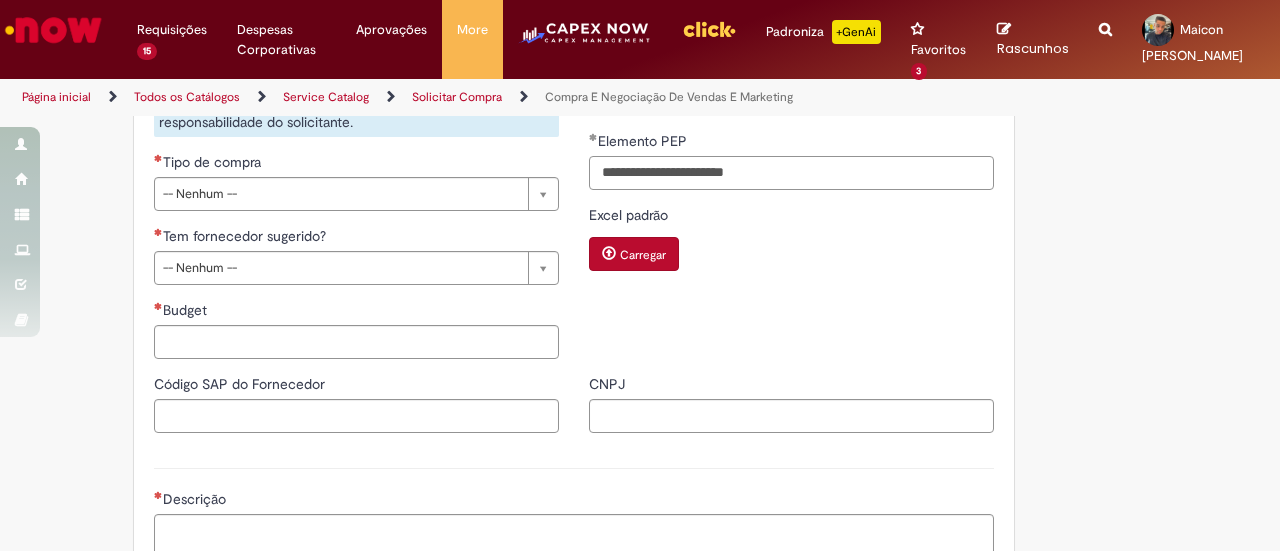 type on "**********" 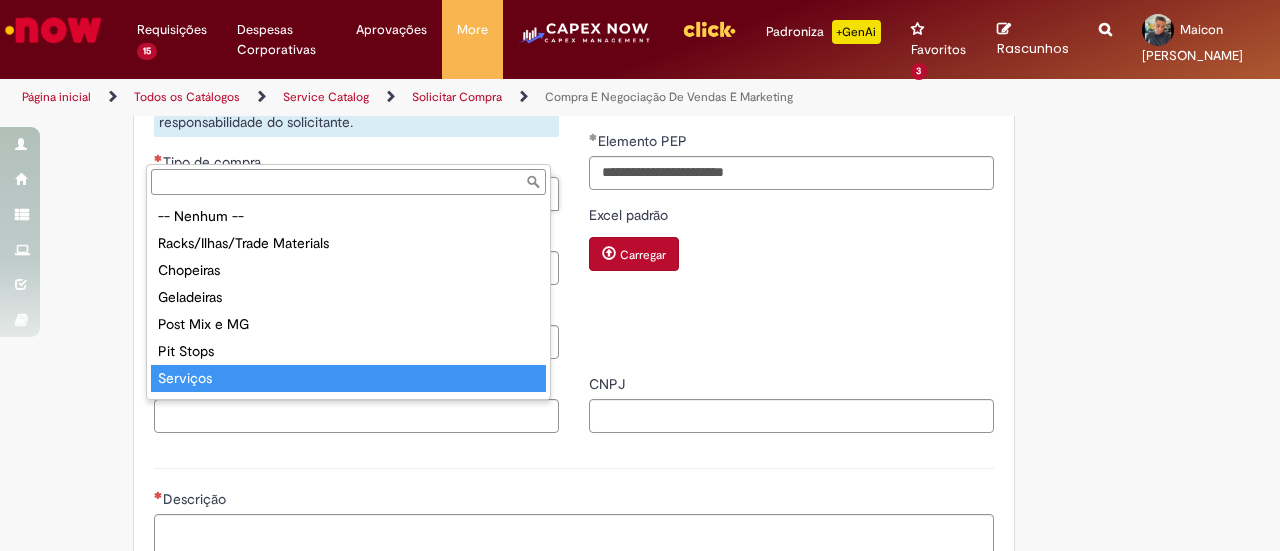 type on "********" 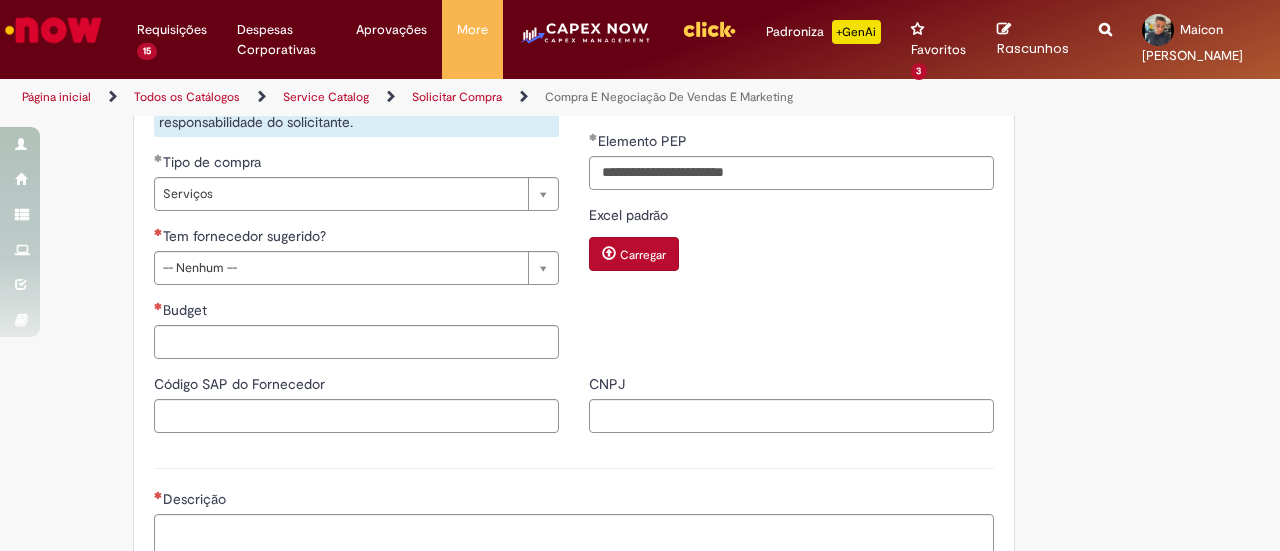 click on "**********" at bounding box center [574, 178] 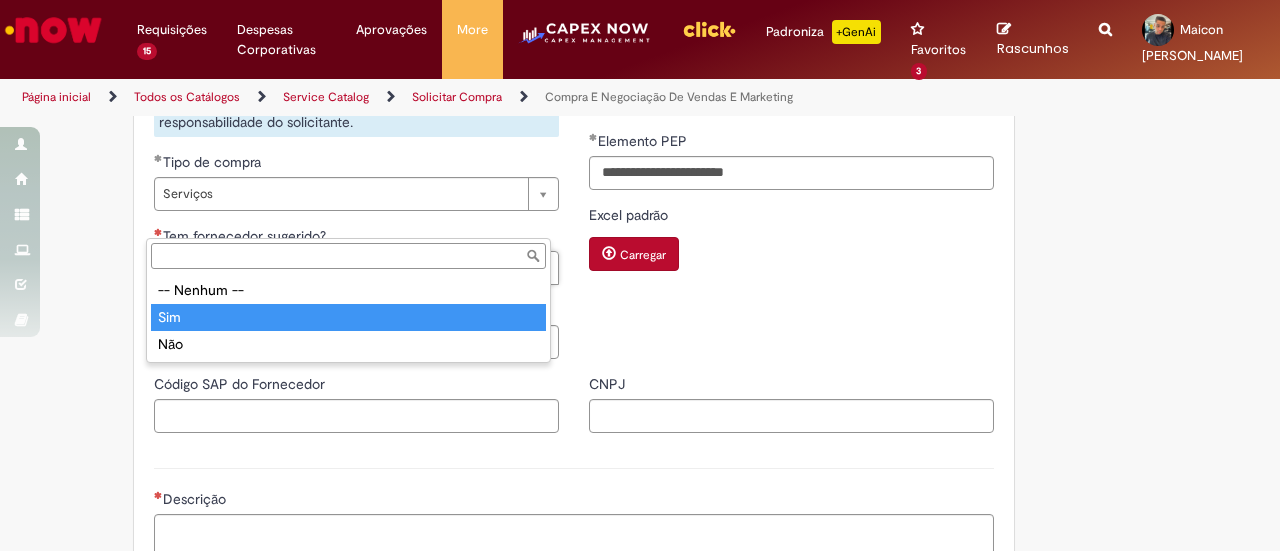 type on "***" 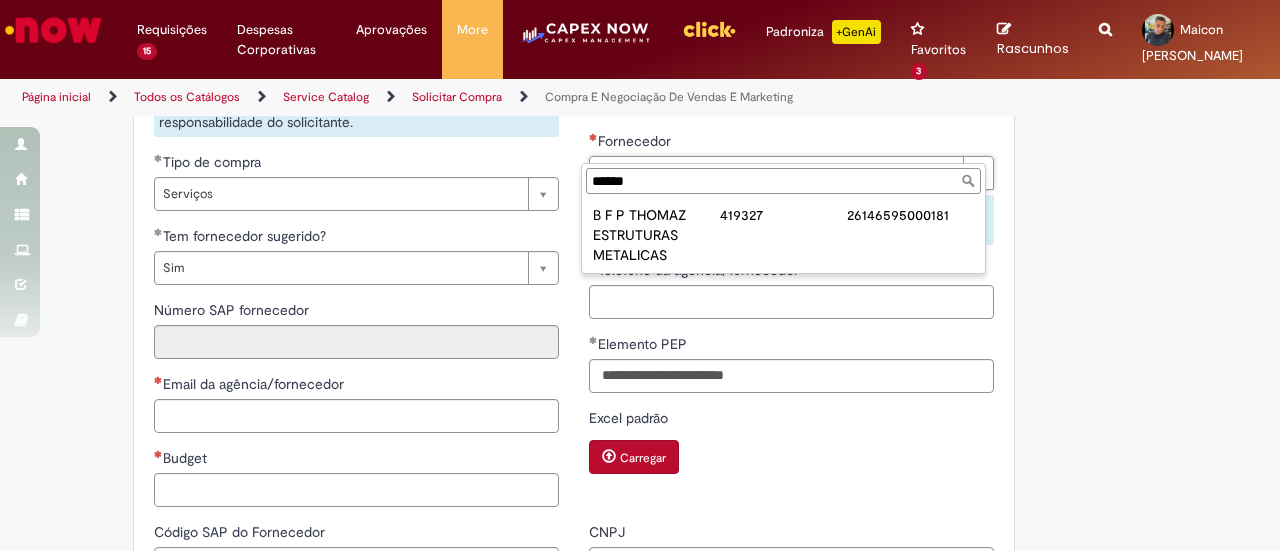 drag, startPoint x: 674, startPoint y: 183, endPoint x: 569, endPoint y: 185, distance: 105.01904 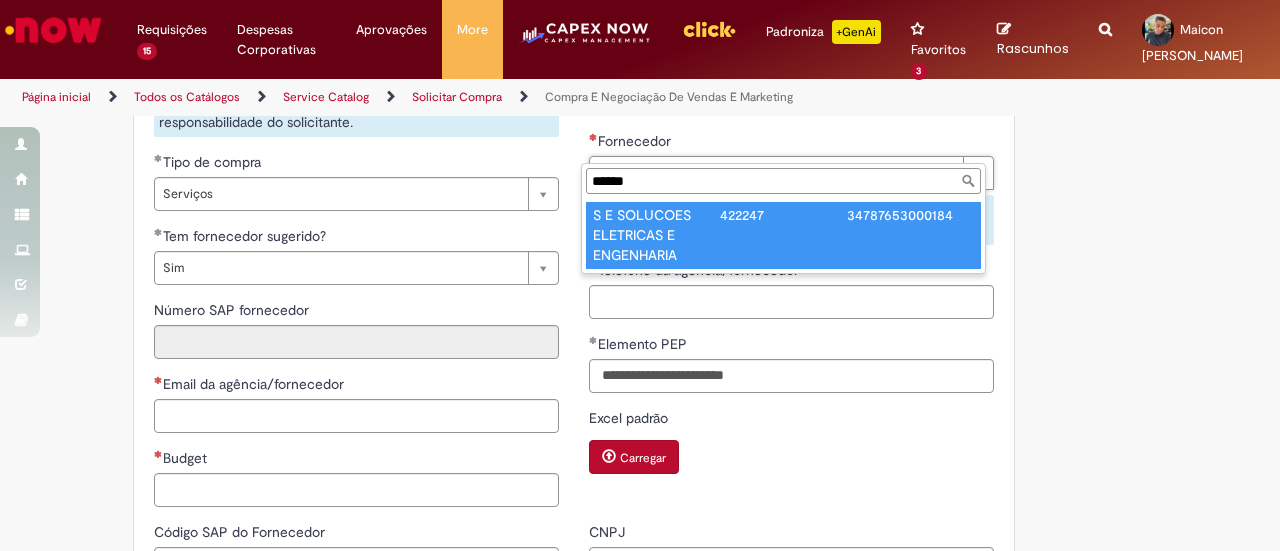 type on "******" 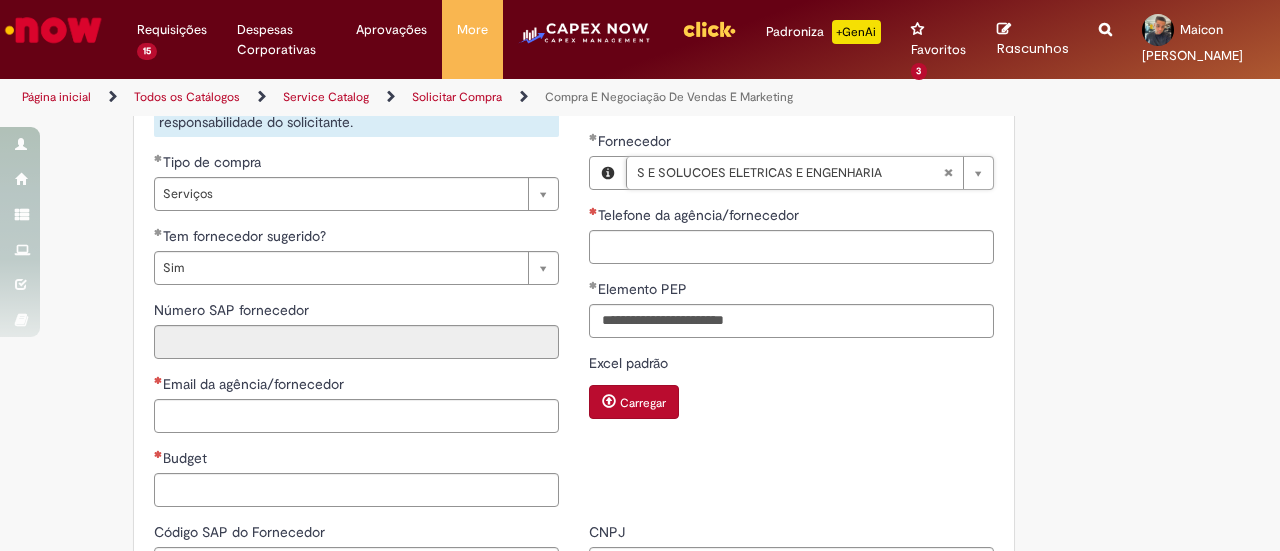 type on "******" 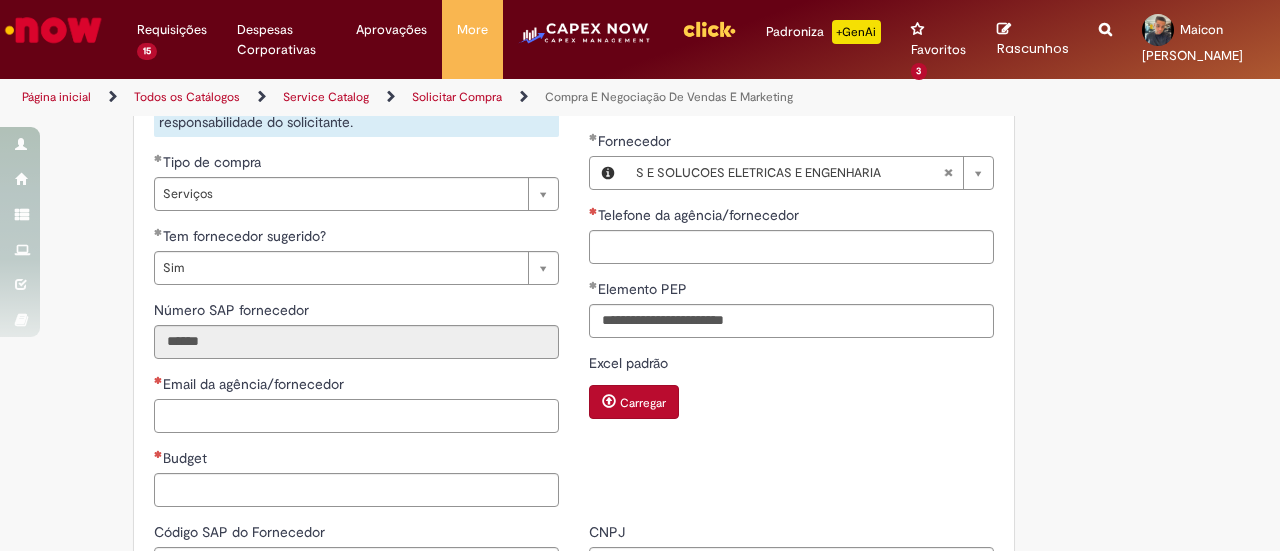 click on "Email da agência/fornecedor" at bounding box center (356, 416) 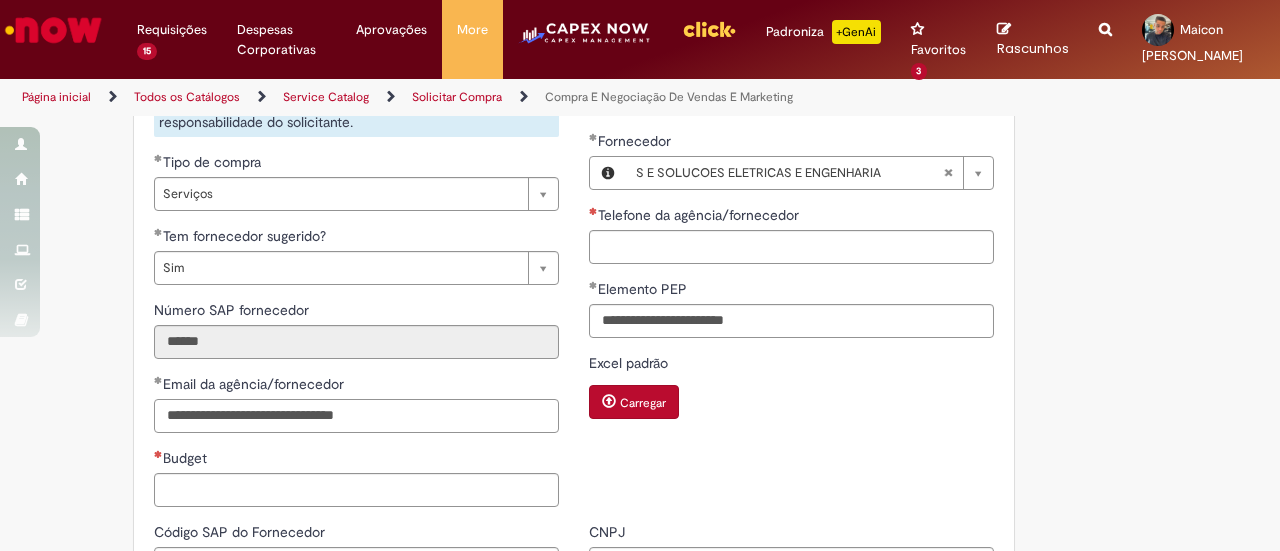type on "**********" 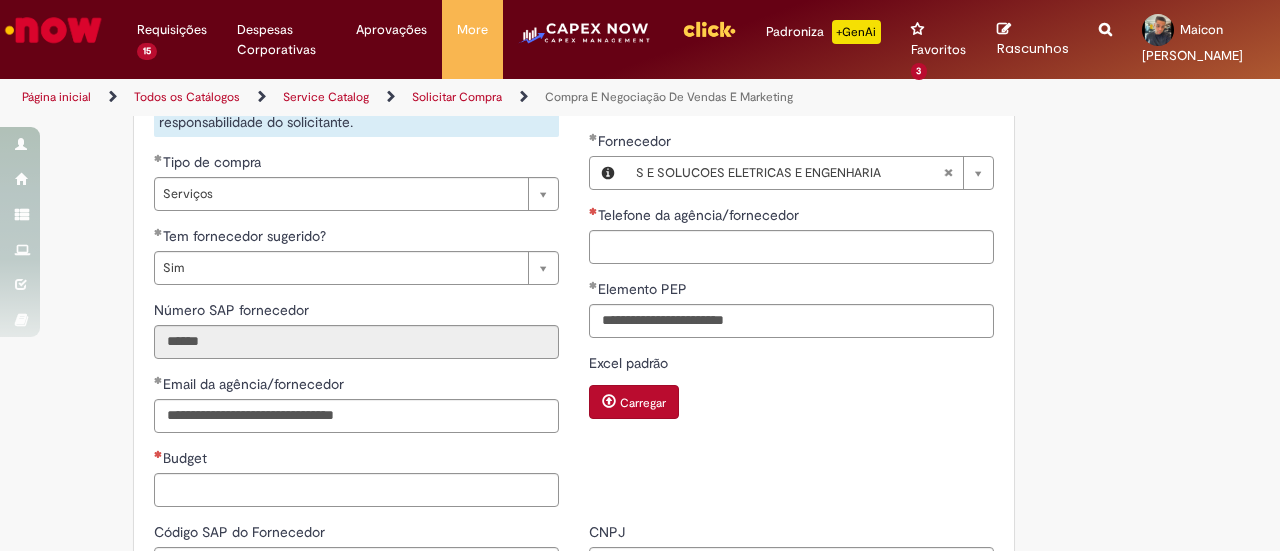 click on "Número SAP fornecedor" at bounding box center [356, 312] 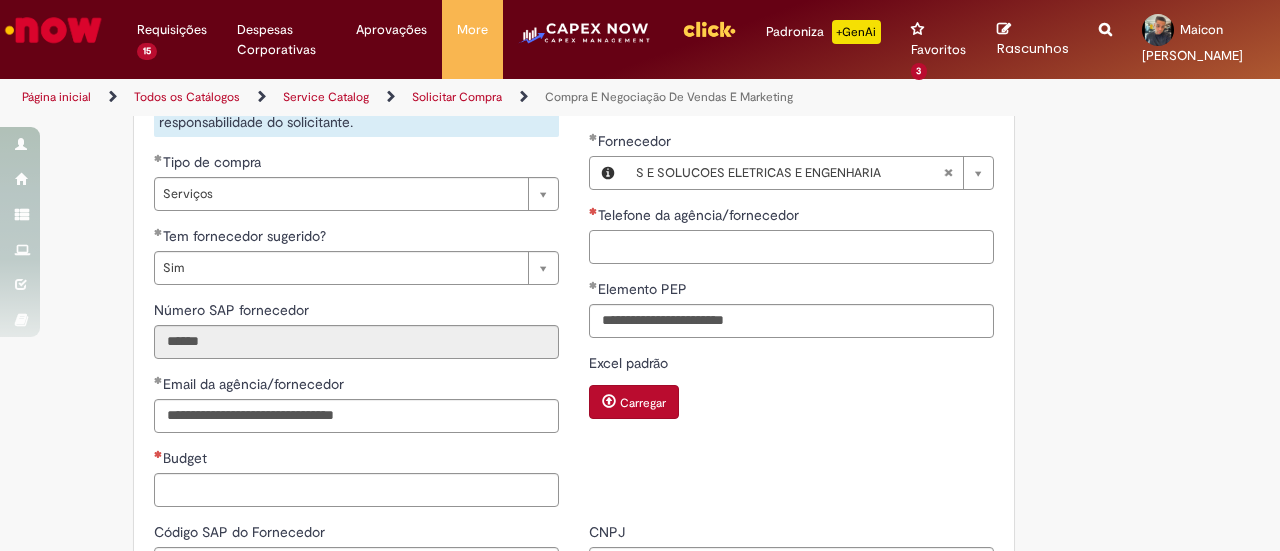 click on "Telefone da agência/fornecedor" at bounding box center [791, 247] 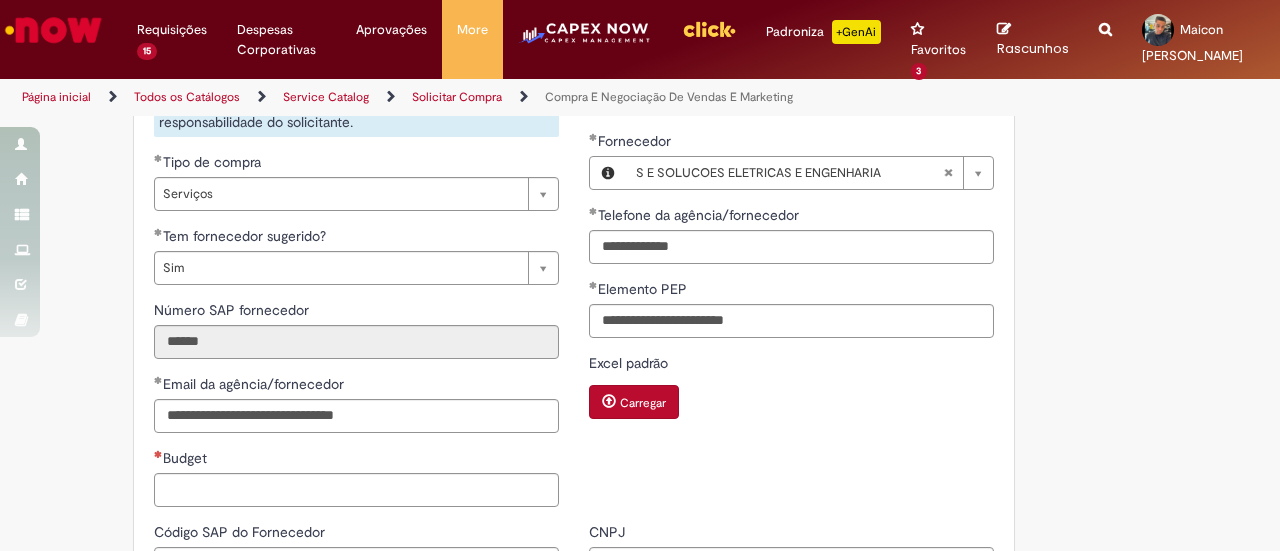 type on "**********" 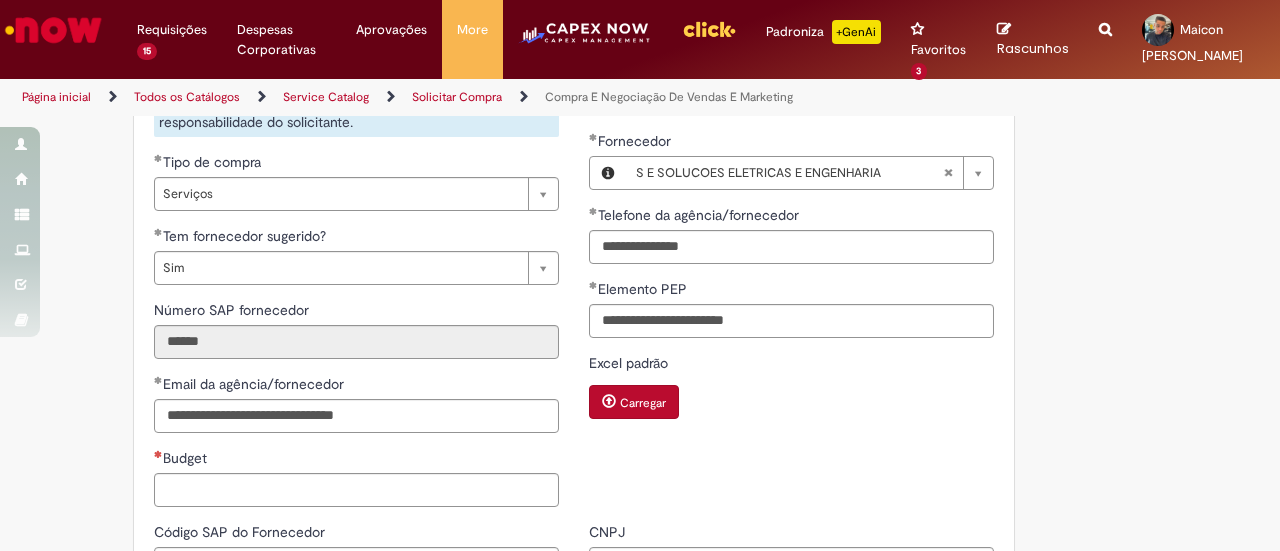 click on "Excel padrão
Carregar" at bounding box center (791, 388) 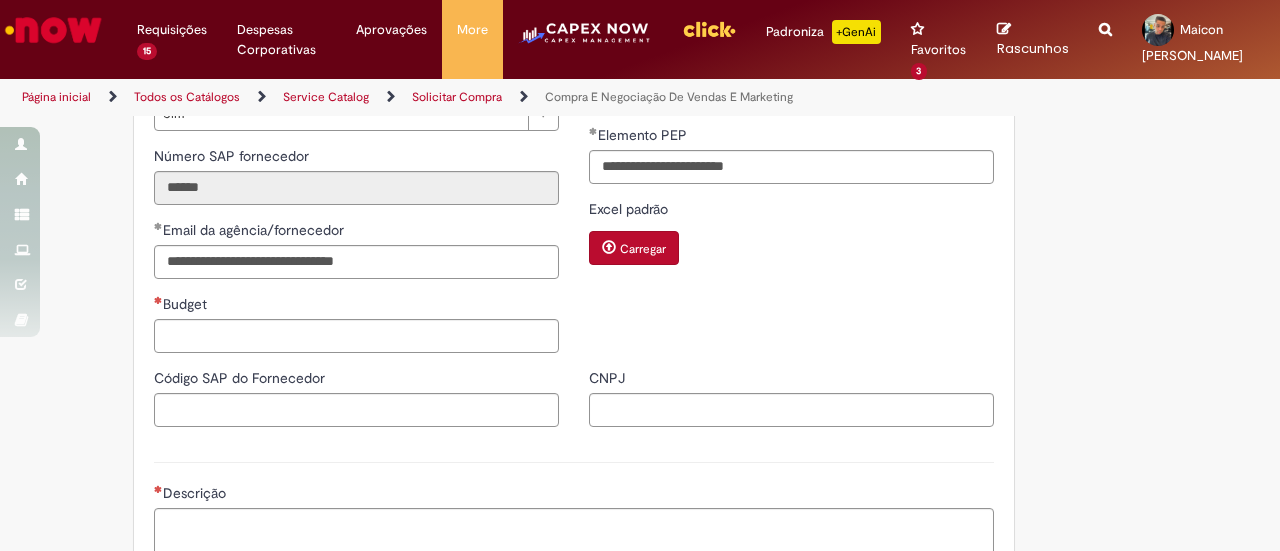 scroll, scrollTop: 1300, scrollLeft: 0, axis: vertical 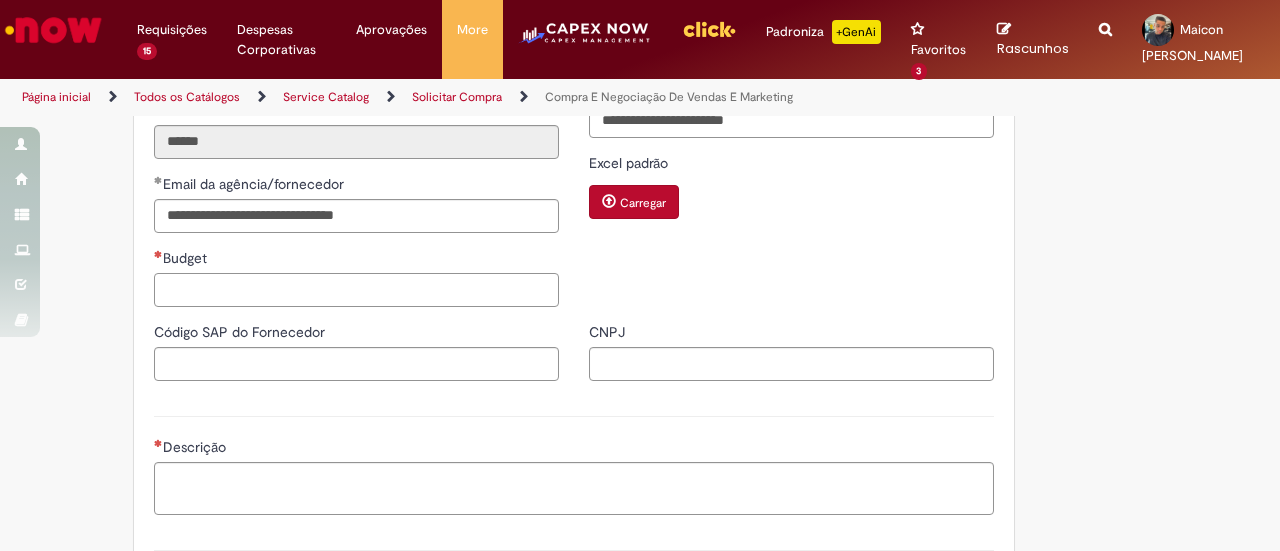 click on "Budget" at bounding box center [356, 290] 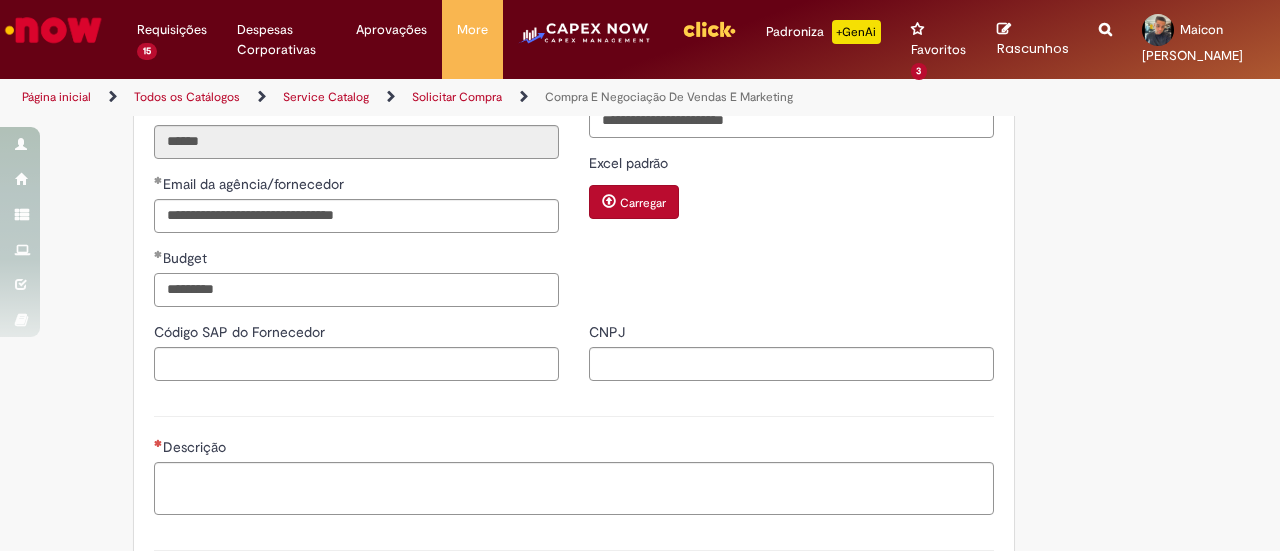 type on "*********" 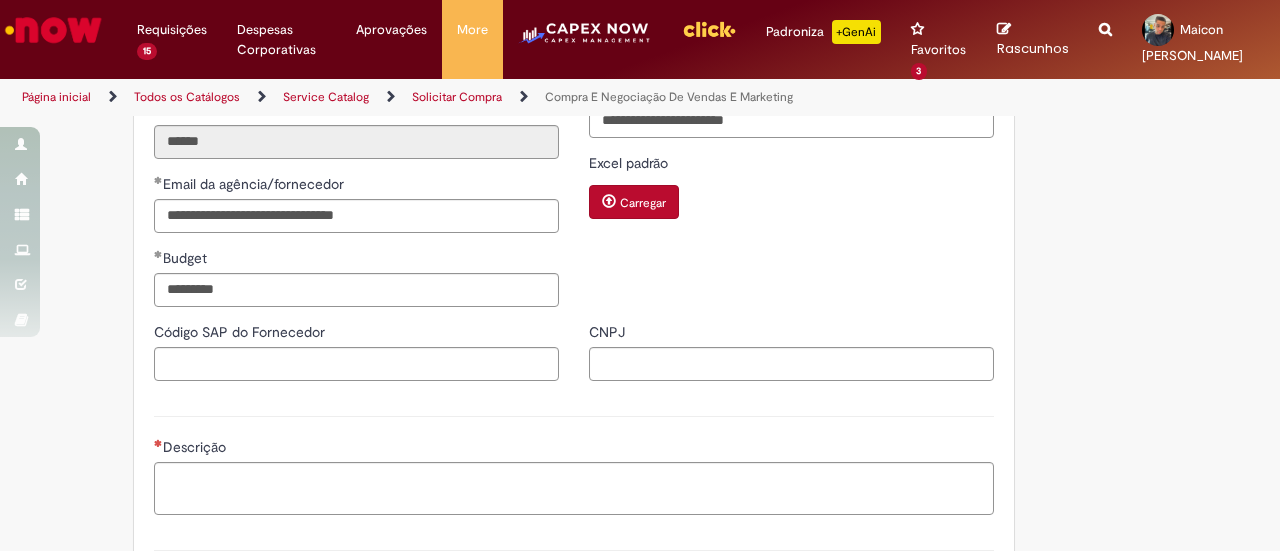 click on "**********" at bounding box center [356, 52] 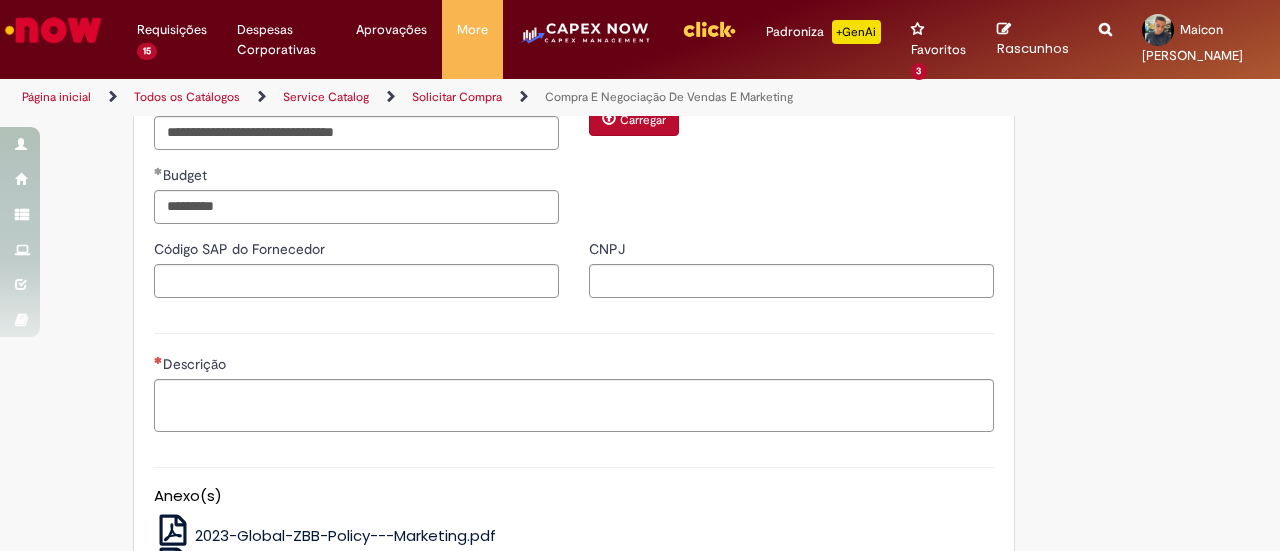 scroll, scrollTop: 1500, scrollLeft: 0, axis: vertical 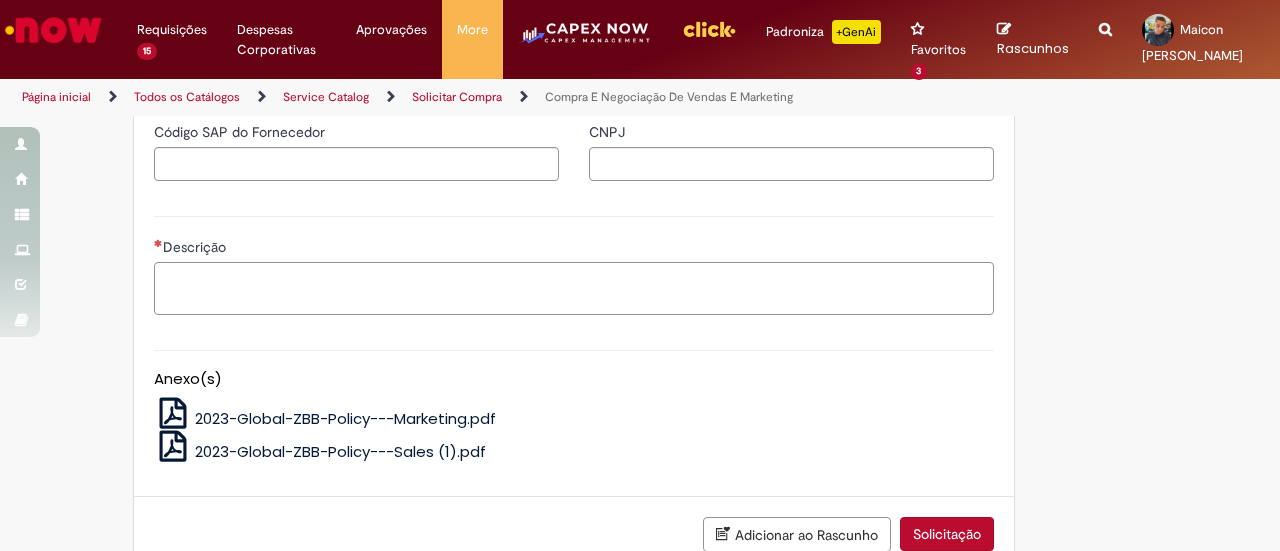 click on "Descrição" at bounding box center [574, 288] 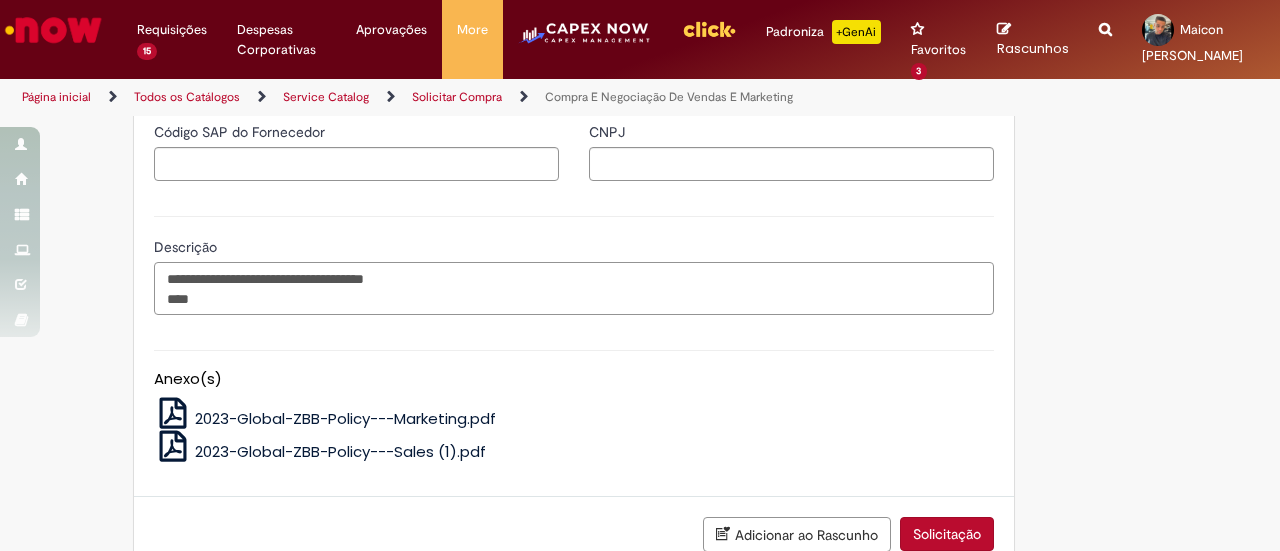 paste on "**********" 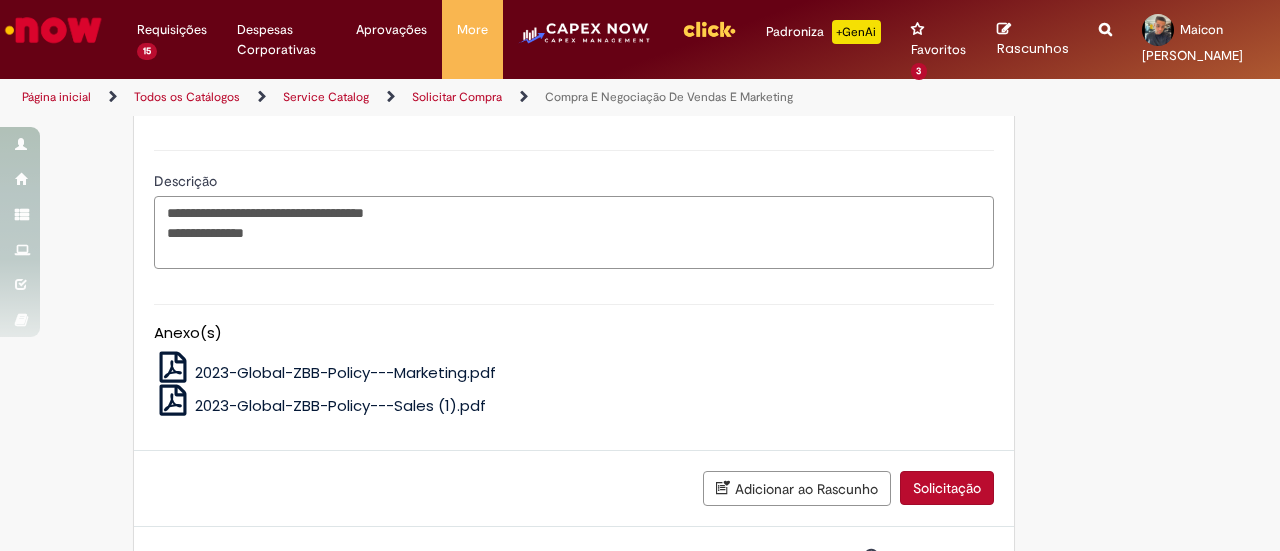 scroll, scrollTop: 1605, scrollLeft: 0, axis: vertical 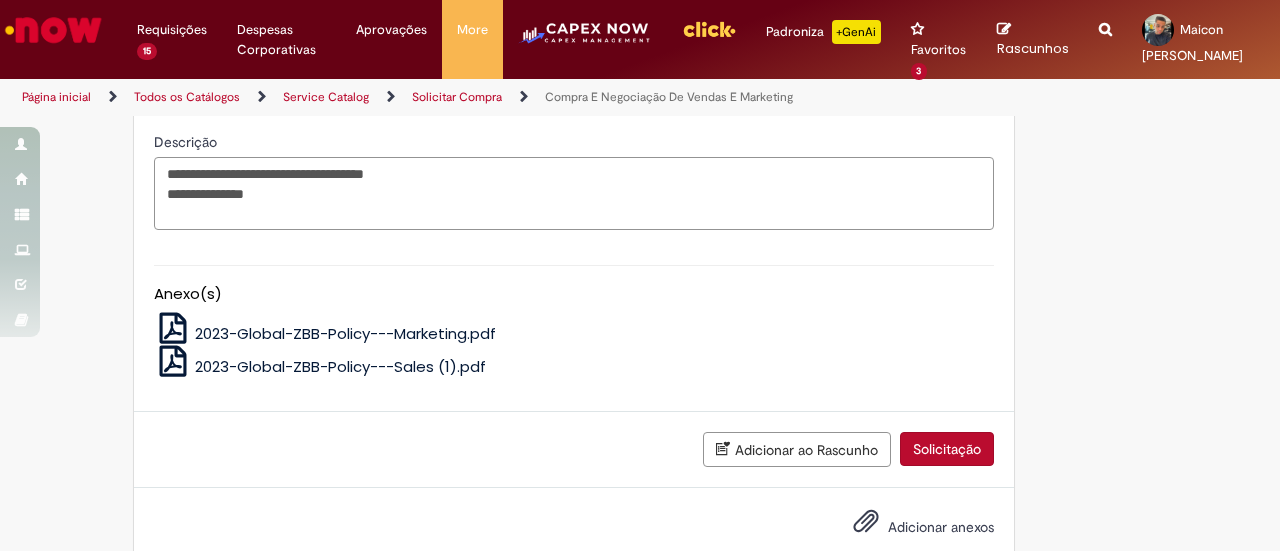 type on "**********" 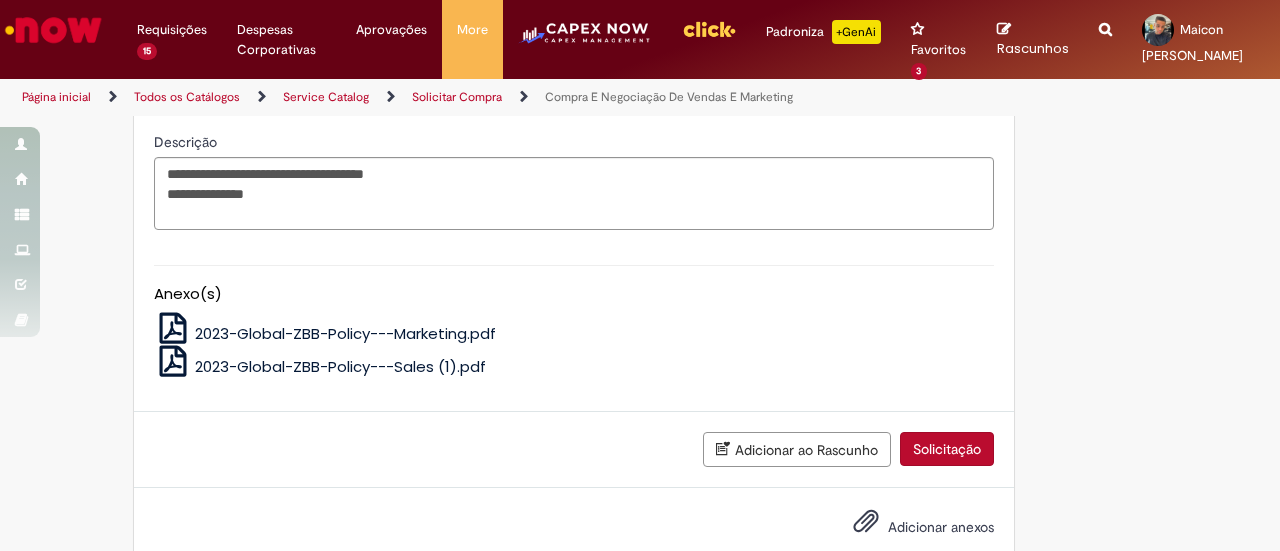 click on "Adicionar anexos" at bounding box center [941, 527] 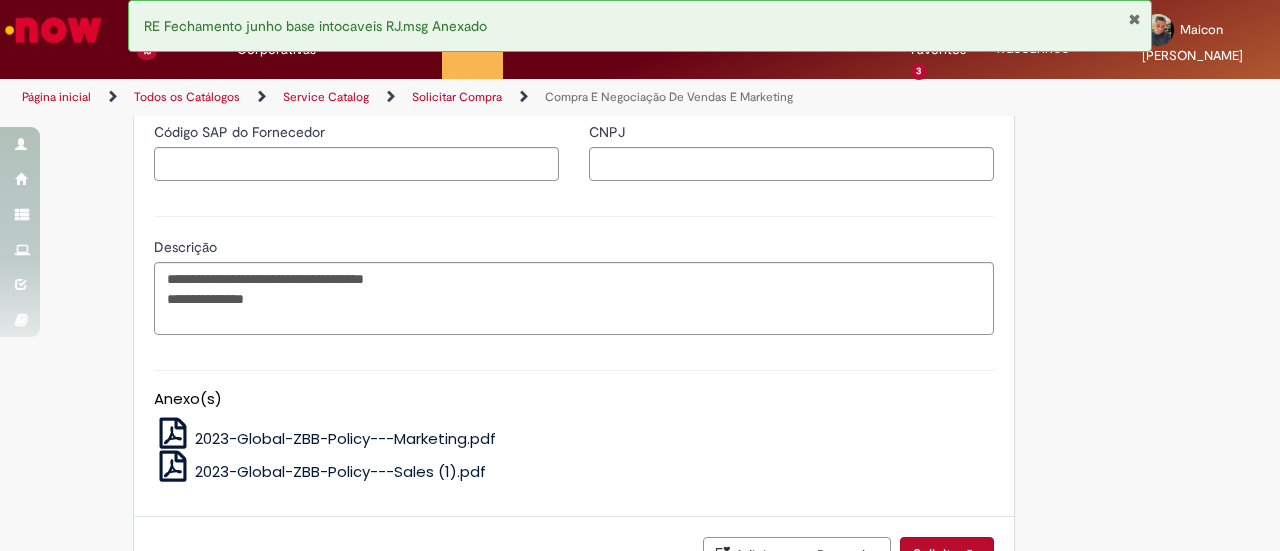 scroll, scrollTop: 1676, scrollLeft: 0, axis: vertical 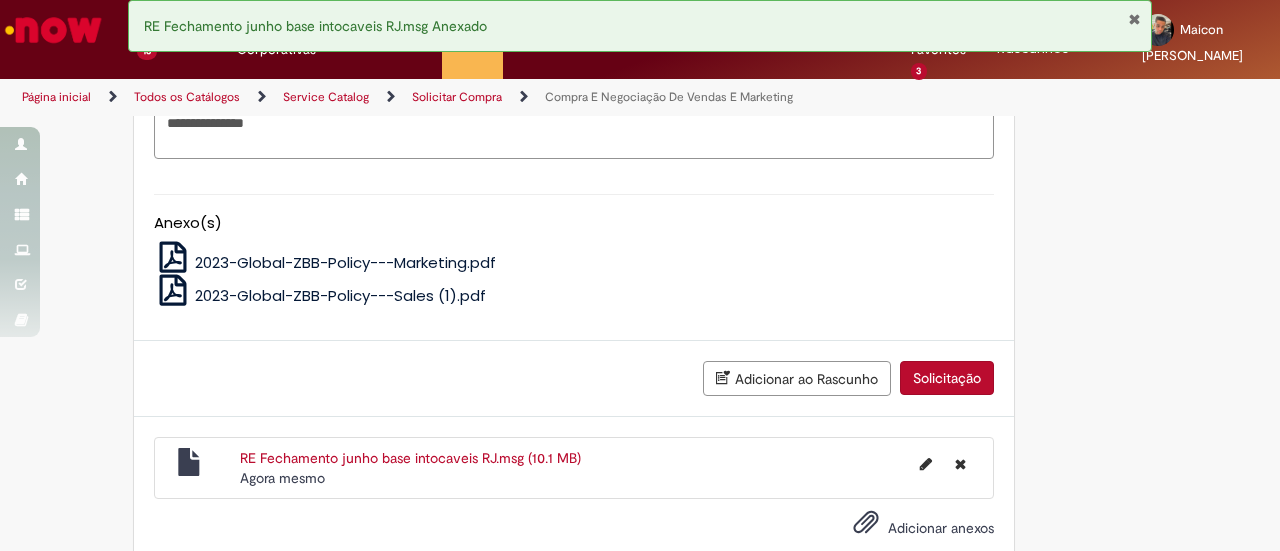 click on "Solicitação" at bounding box center [947, 378] 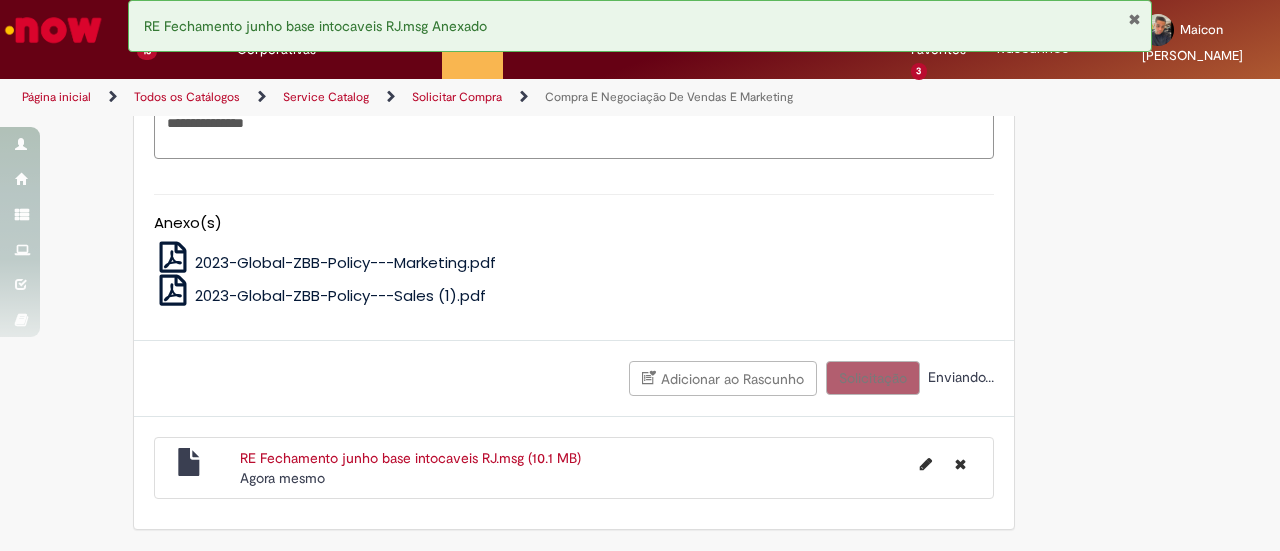 scroll, scrollTop: 1630, scrollLeft: 0, axis: vertical 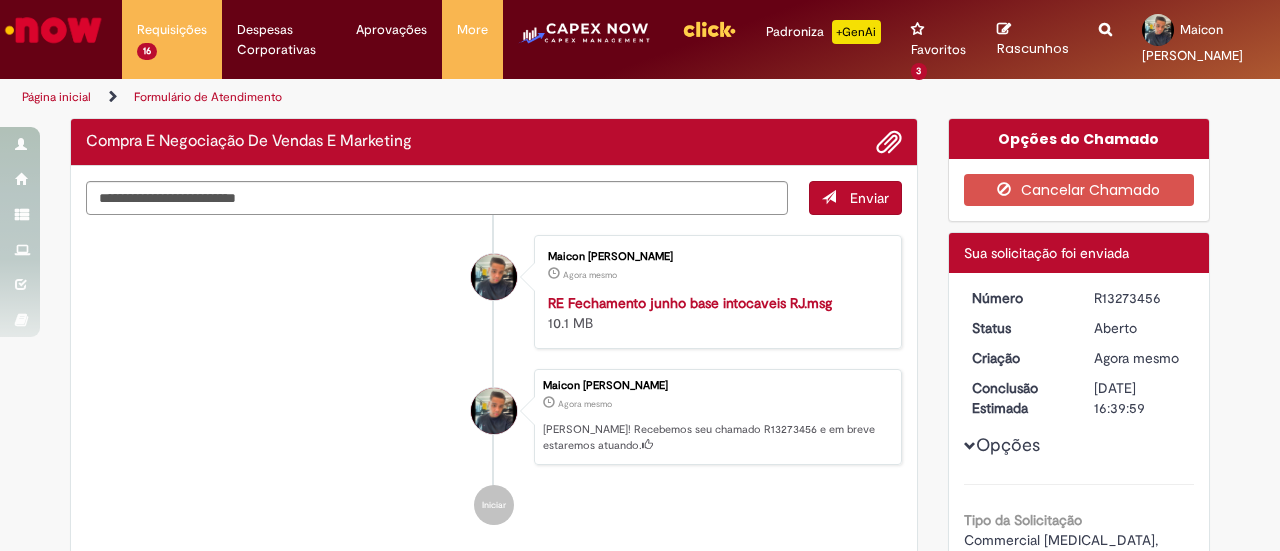 drag, startPoint x: 1155, startPoint y: 299, endPoint x: 1082, endPoint y: 298, distance: 73.00685 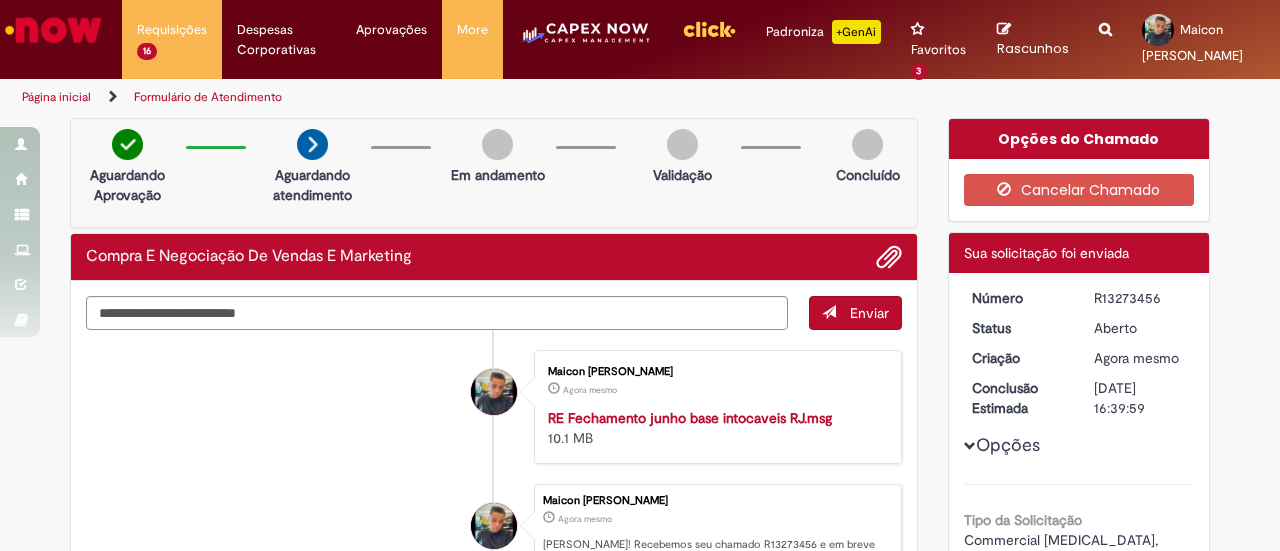 copy on "R13273456" 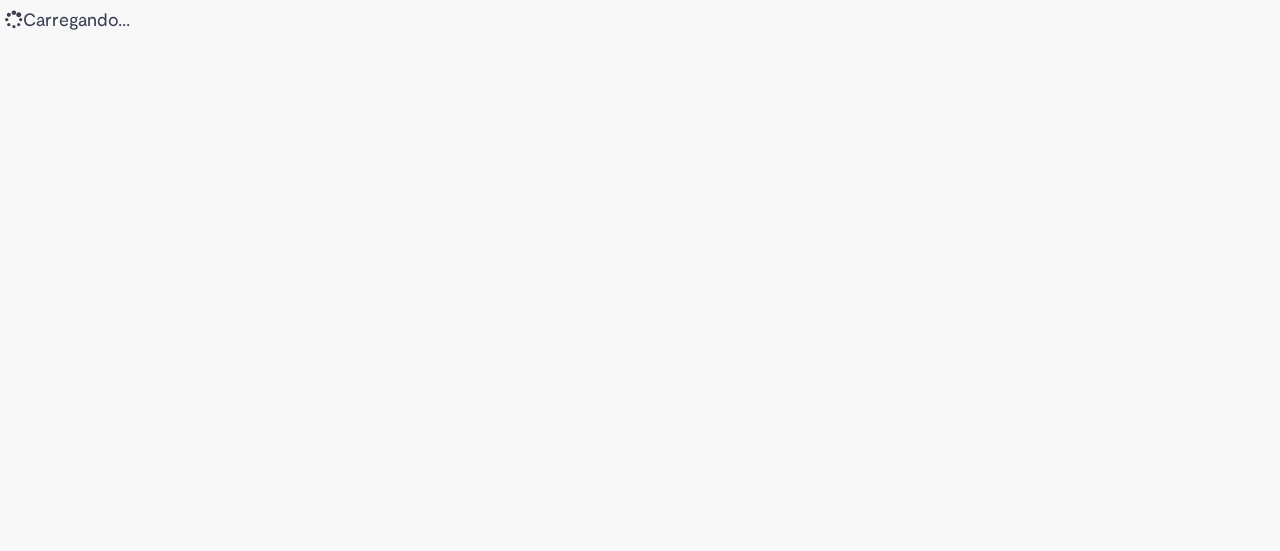 scroll, scrollTop: 0, scrollLeft: 0, axis: both 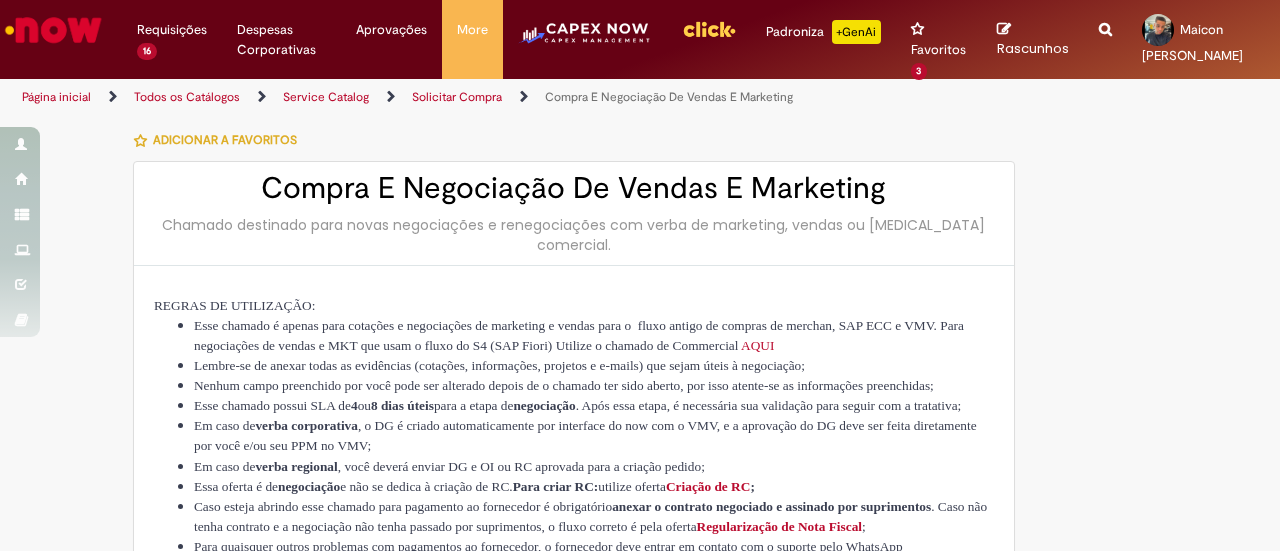 type on "********" 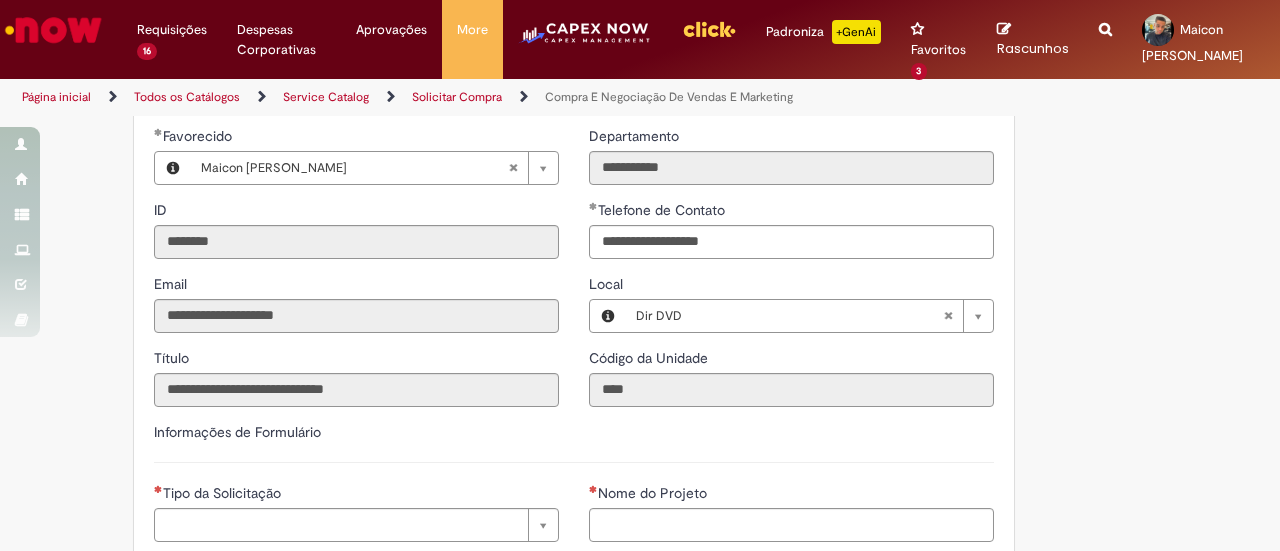 scroll, scrollTop: 800, scrollLeft: 0, axis: vertical 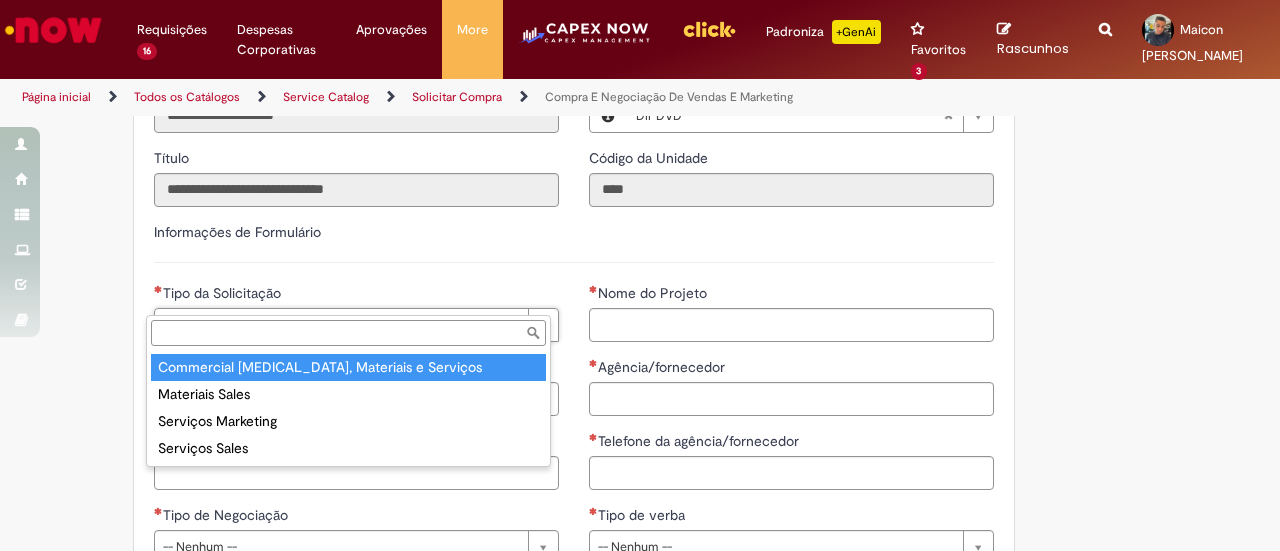 type on "**********" 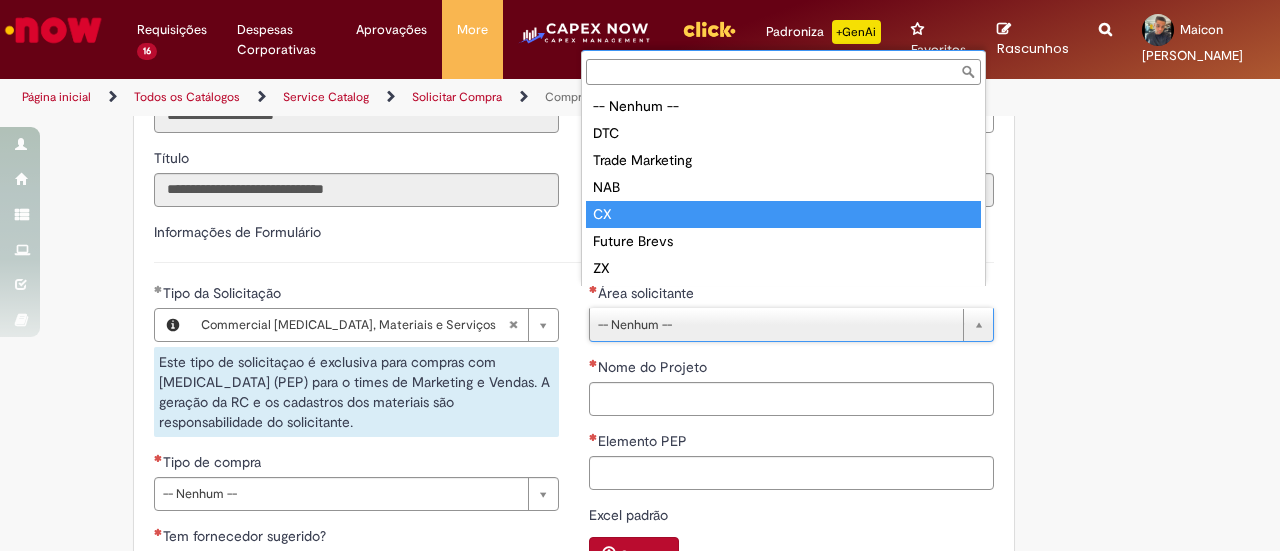 type on "**" 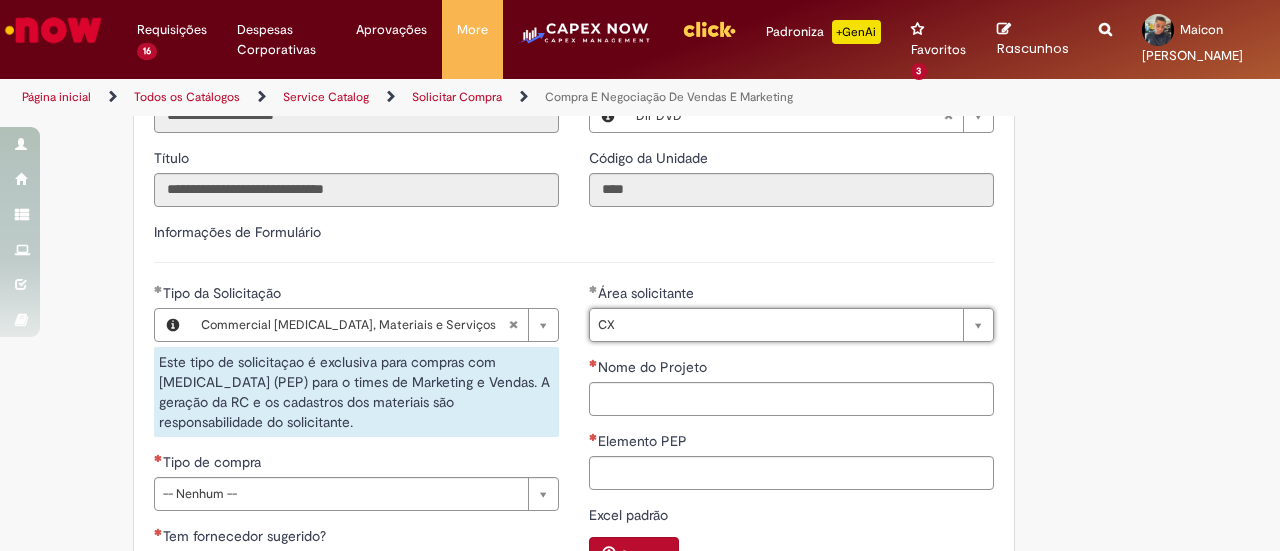 click on "Adicionar a Favoritos
Compra E Negociação De Vendas E Marketing
Chamado destinado para novas negociações e renegociações com verba de marketing, vendas ou capex comercial.
REGRAS DE UTILIZA ÇÃ O:
Esse chamado é apenas para   cotações e negociações de marketing e vendas   para o  fluxo antigo de compras de merchan, SAP ECC e VMV. Para negociações de vendas e MKT que usam o fluxo do S4 (SAP Fiori) Utilize o chamado de Commercial   AQUI
Lembre-se de anexar todas as evidências (cotações, informações, projetos e e-mails) que sejam úteis à negociação;
Nenhum campo preenchido por você pode ser alterado depois de o chamado ter sido aberto, por isso atente-se as informações preenchidas;
Esse chamado possui SLA de  4  ou  8 dias úteis  para a etapa de  negociação . Após essa etapa, é necessária sua validação para seguir com a tratativa;
Em caso de" at bounding box center [640, 275] 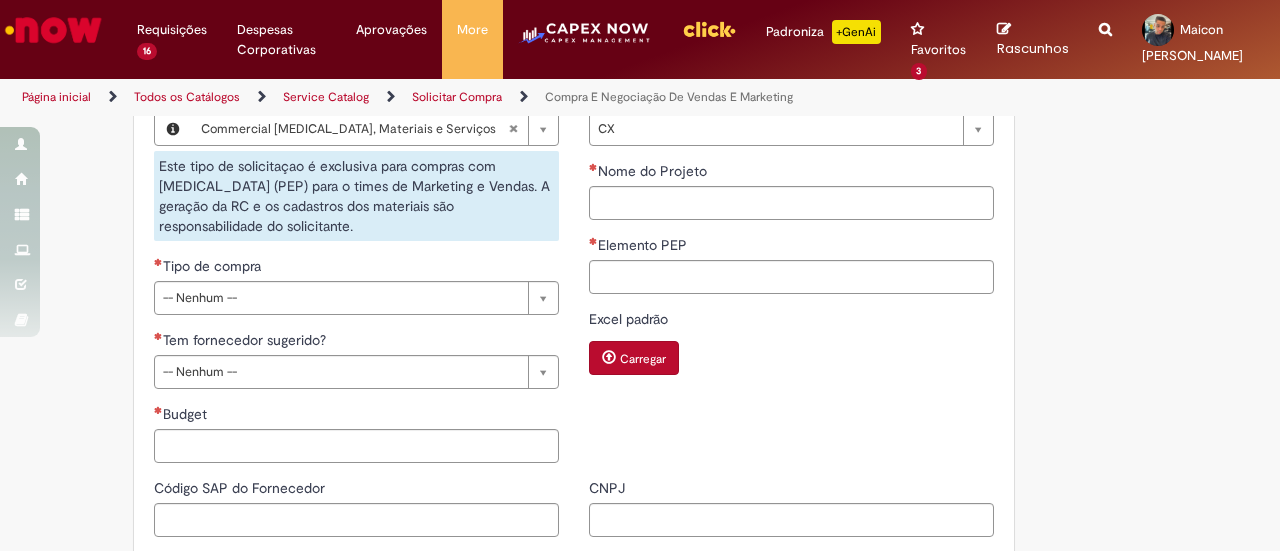 scroll, scrollTop: 1000, scrollLeft: 0, axis: vertical 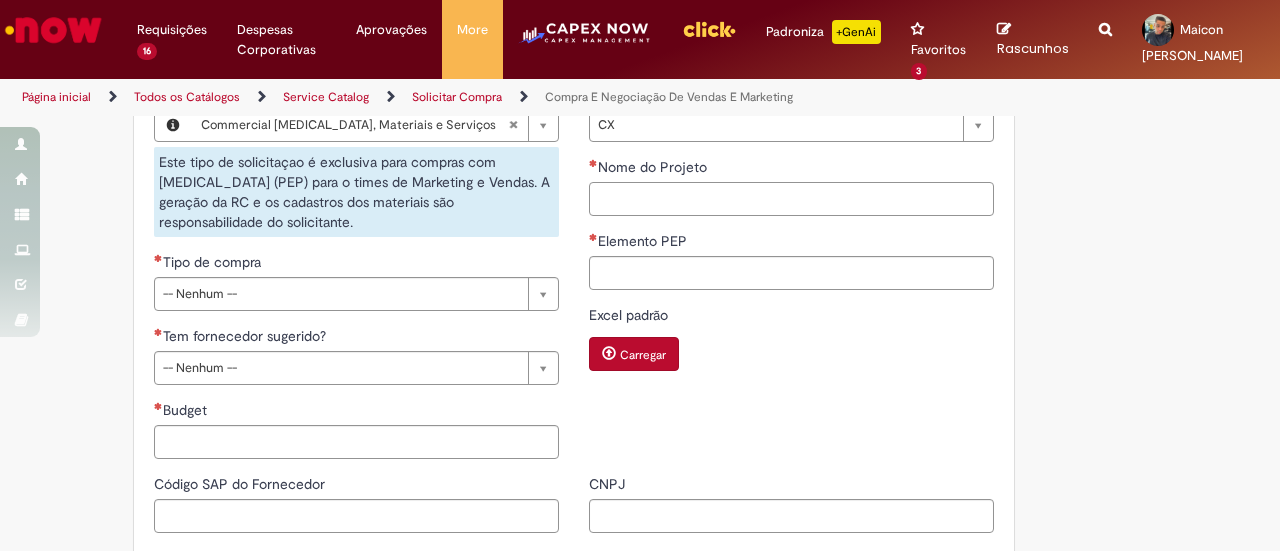 click on "Nome do Projeto" at bounding box center [791, 199] 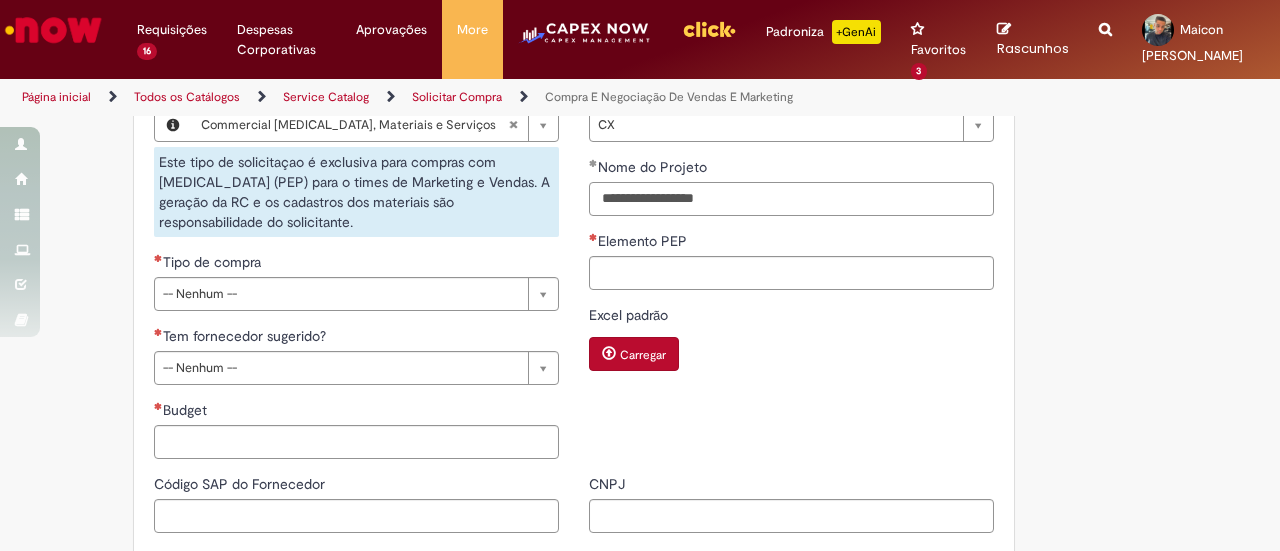 click on "**********" at bounding box center (791, 199) 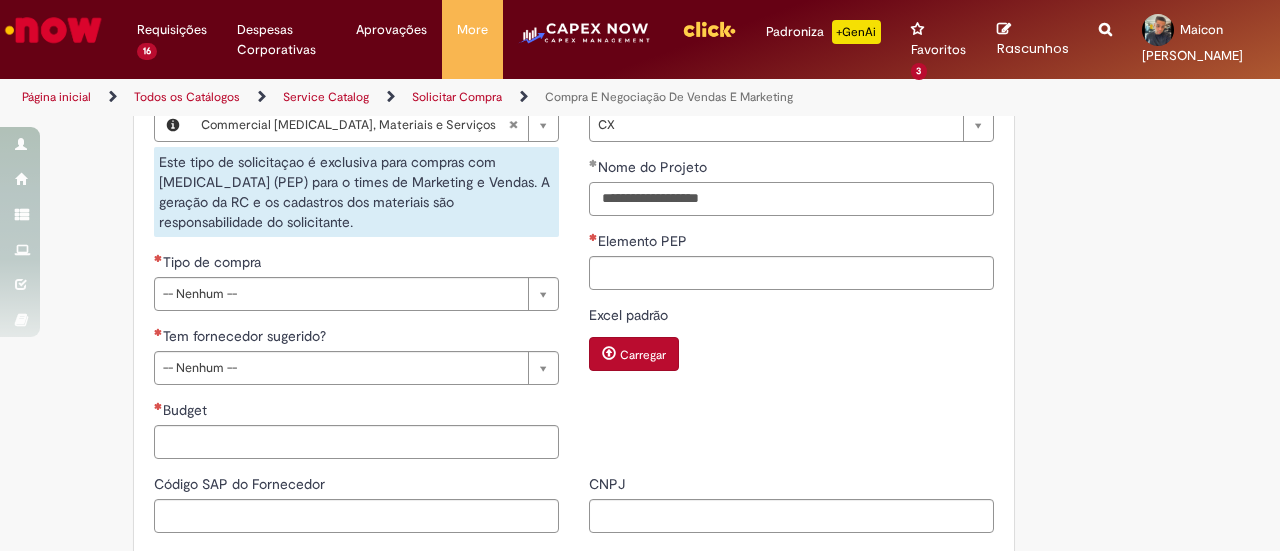 type on "**********" 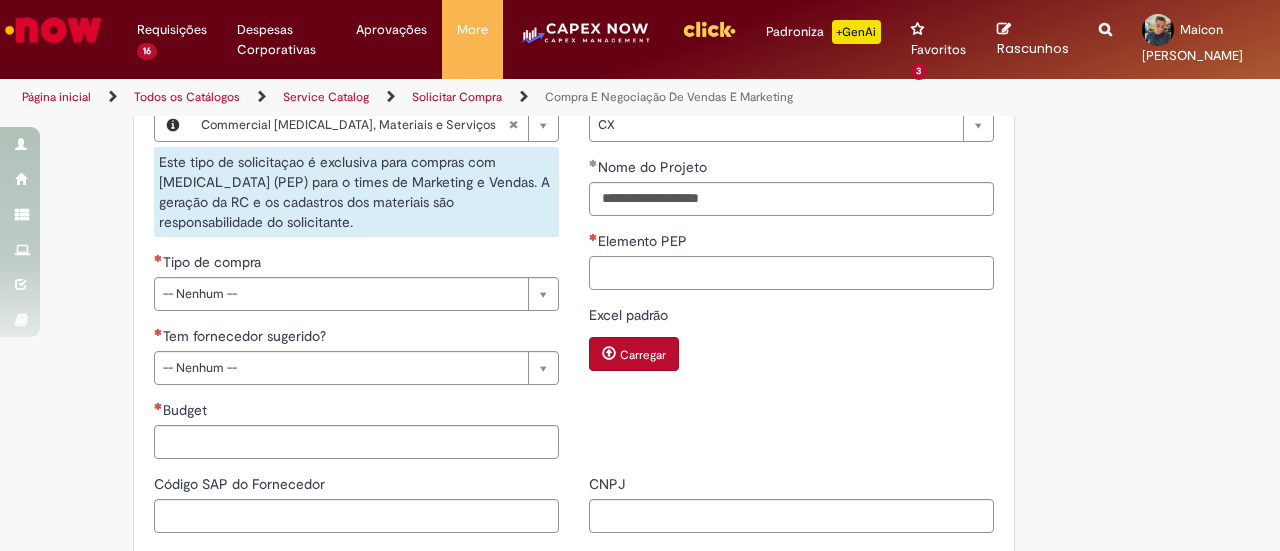 click on "Elemento PEP" at bounding box center [791, 273] 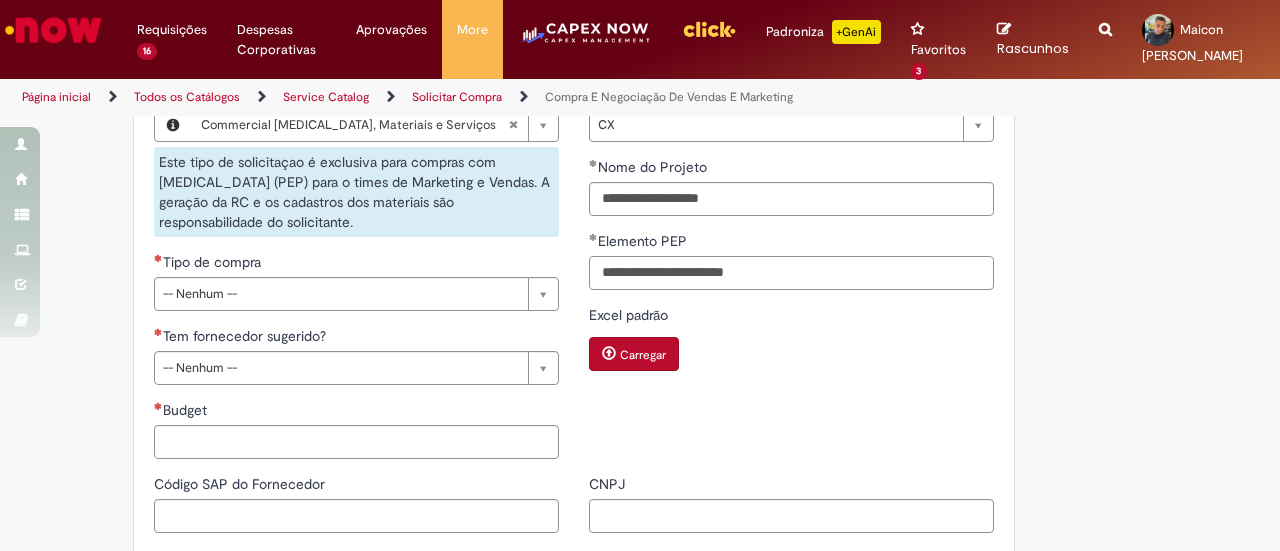 type on "**********" 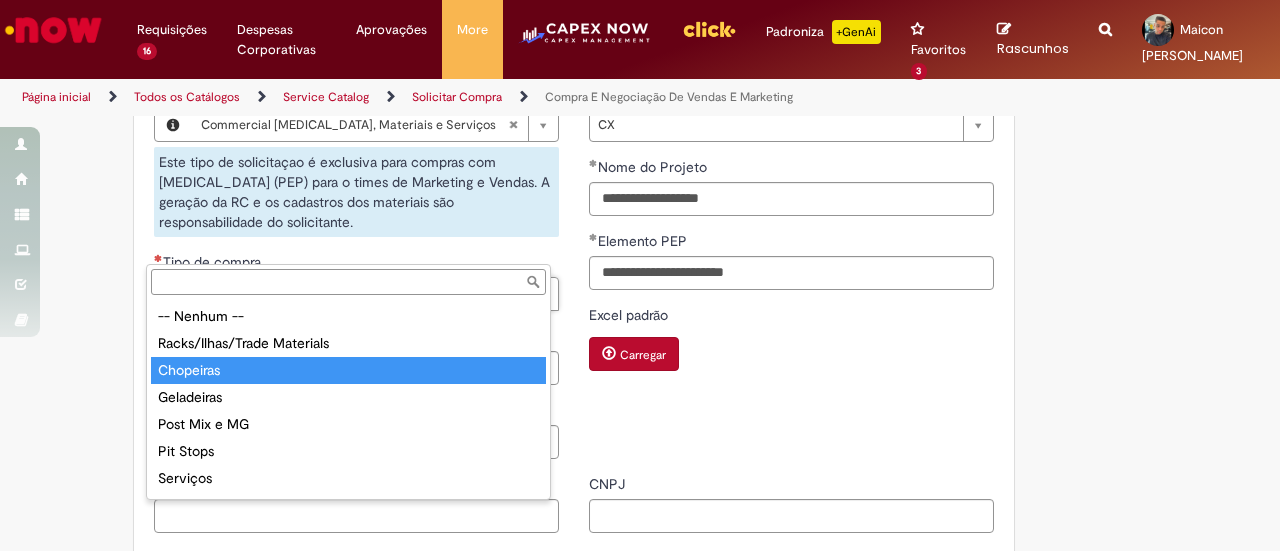 type on "*********" 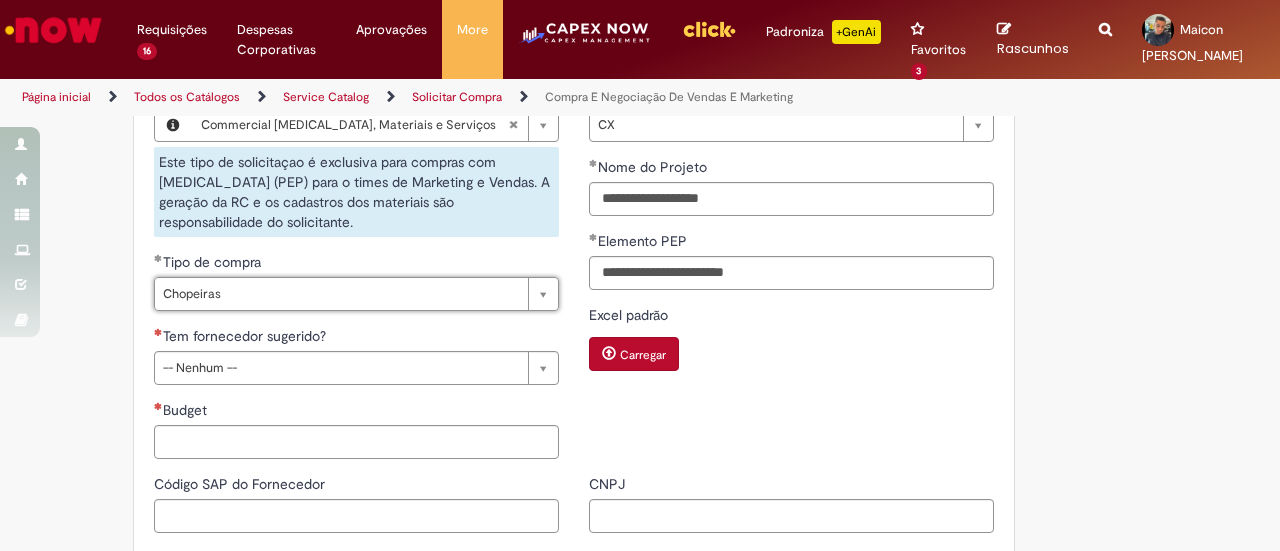 click on "Tem fornecedor sugerido?" at bounding box center (356, 338) 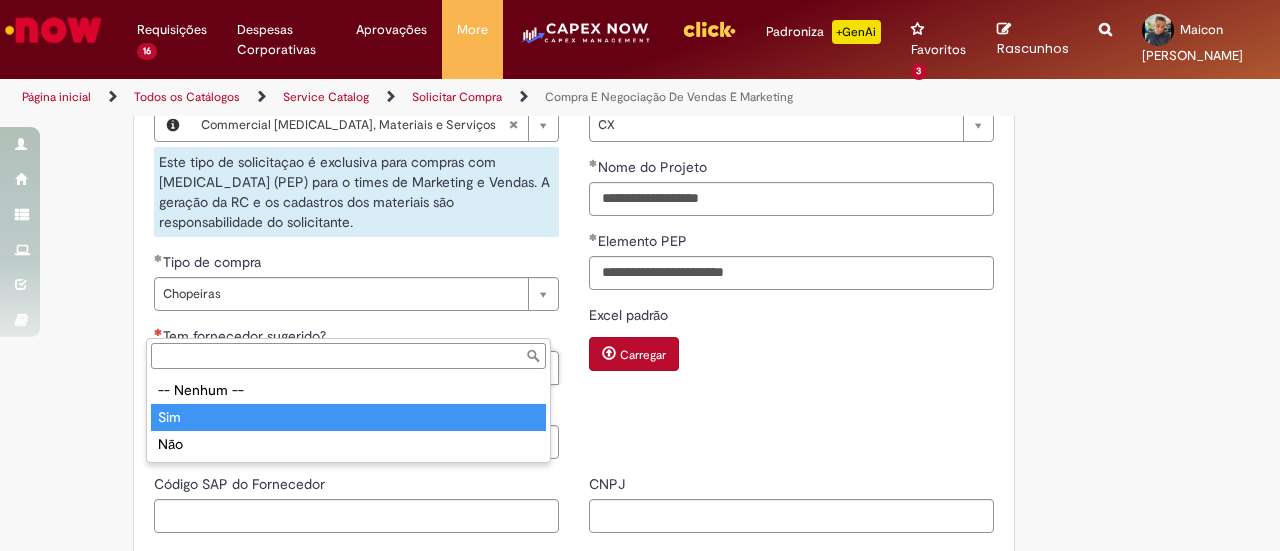 type on "***" 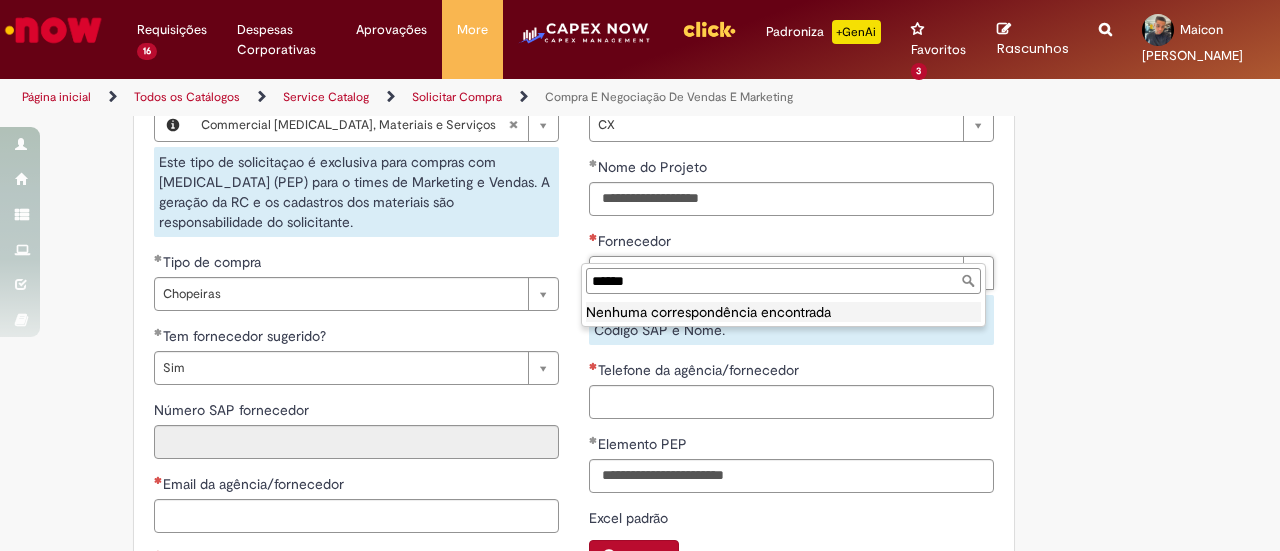 drag, startPoint x: 680, startPoint y: 283, endPoint x: 567, endPoint y: 283, distance: 113 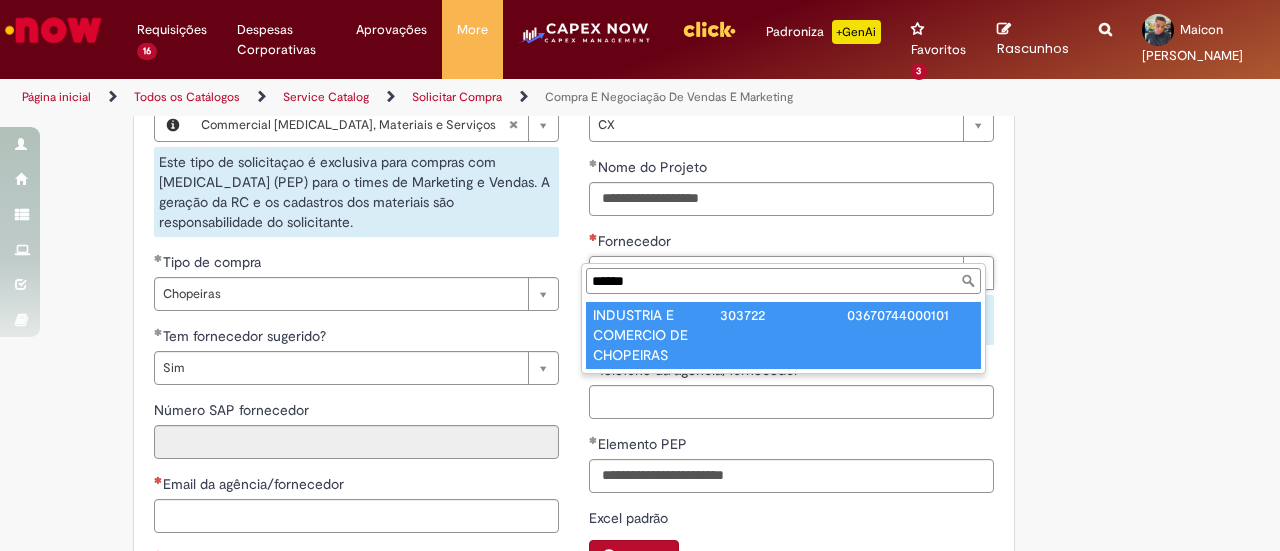 type on "******" 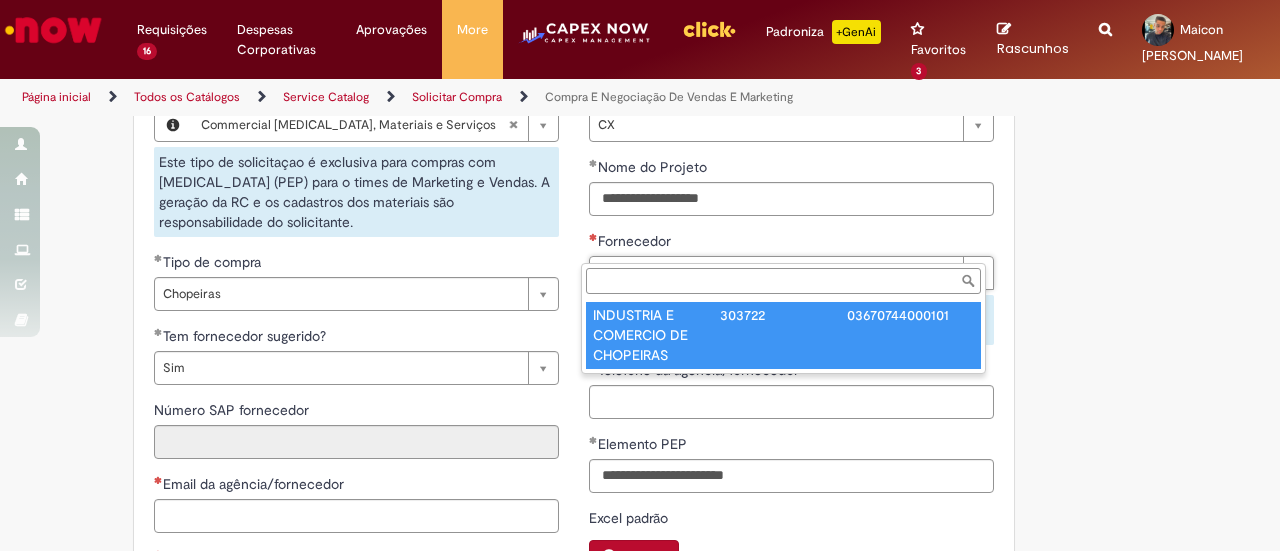 type on "******" 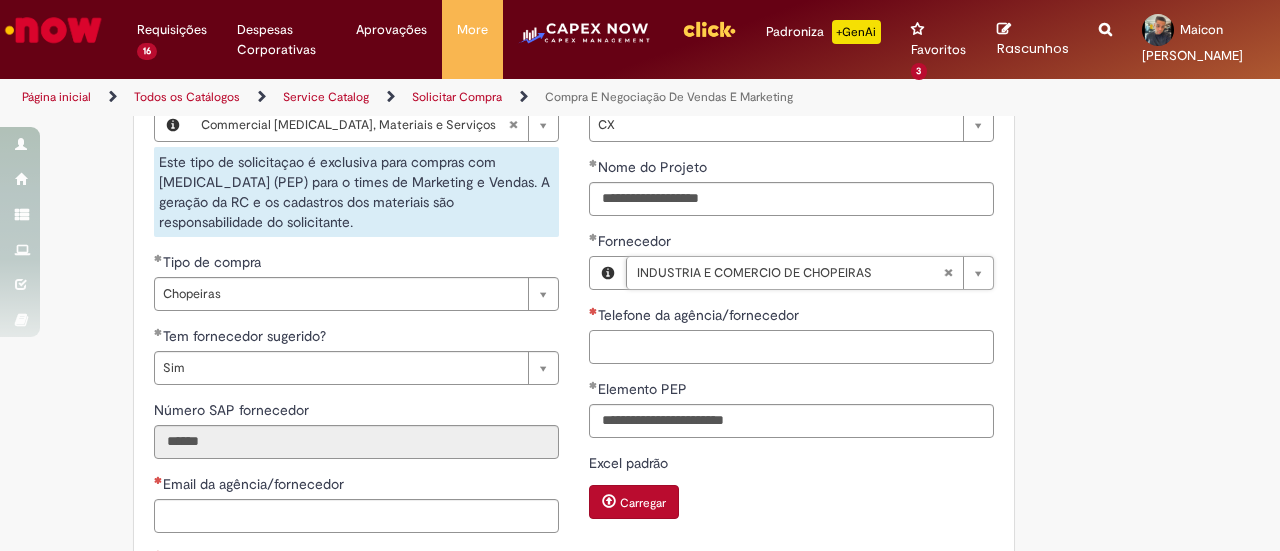 click on "Telefone da agência/fornecedor" at bounding box center [791, 347] 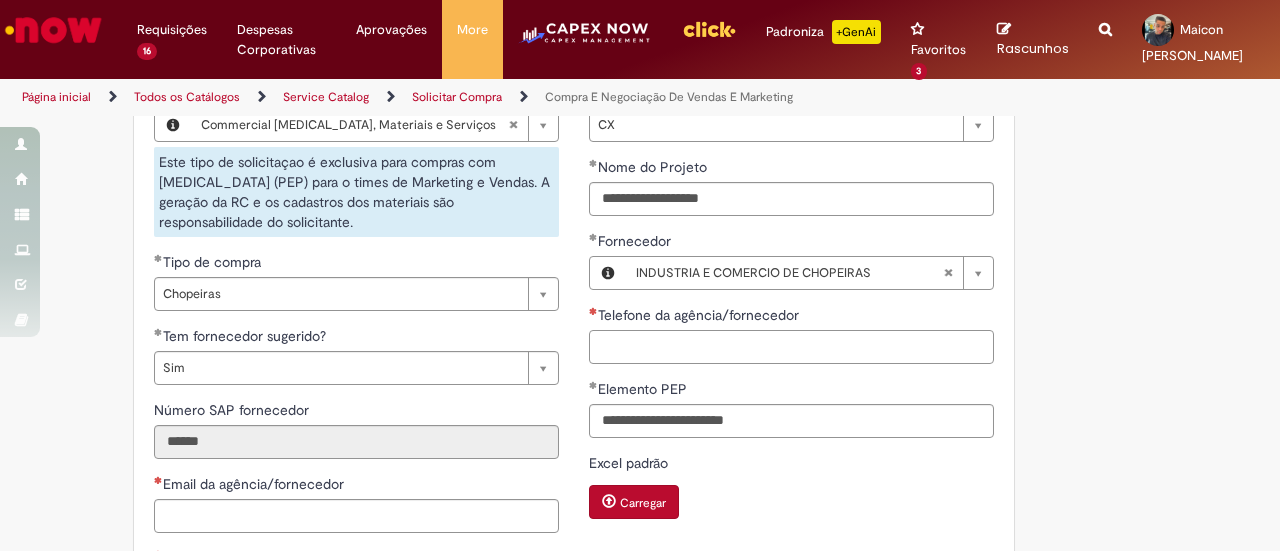 paste on "**********" 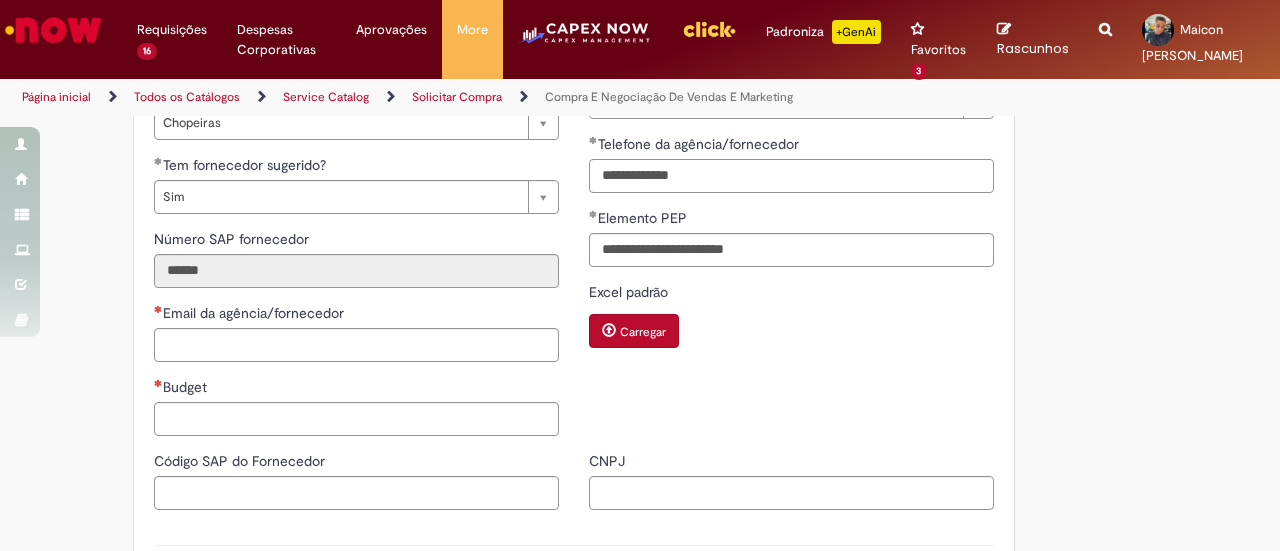 scroll, scrollTop: 1200, scrollLeft: 0, axis: vertical 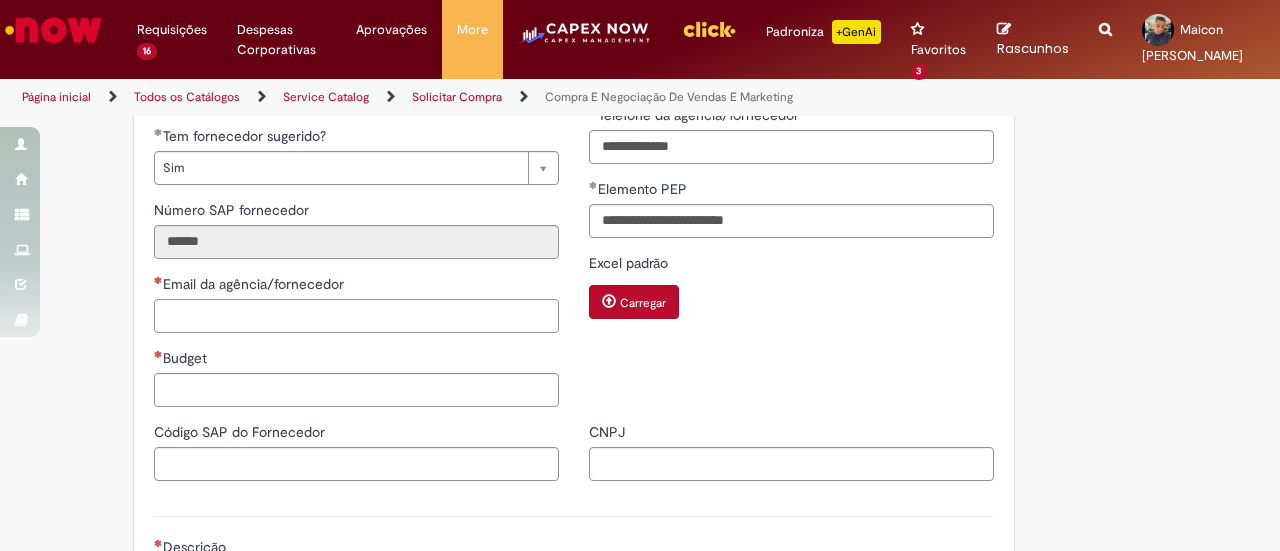 type on "**********" 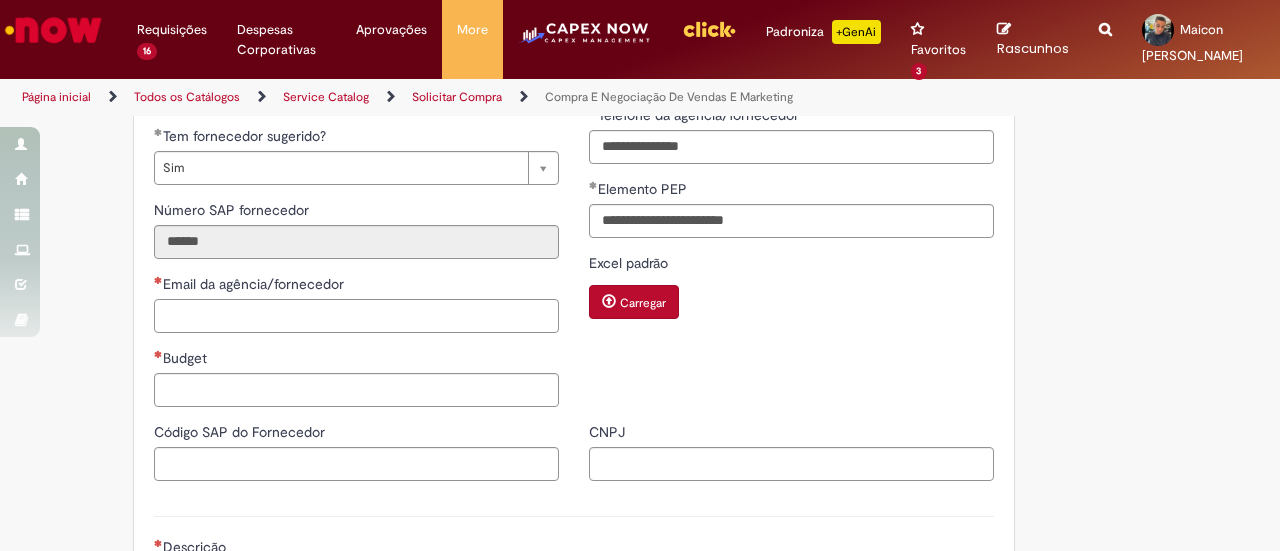 click on "Email da agência/fornecedor" at bounding box center [356, 316] 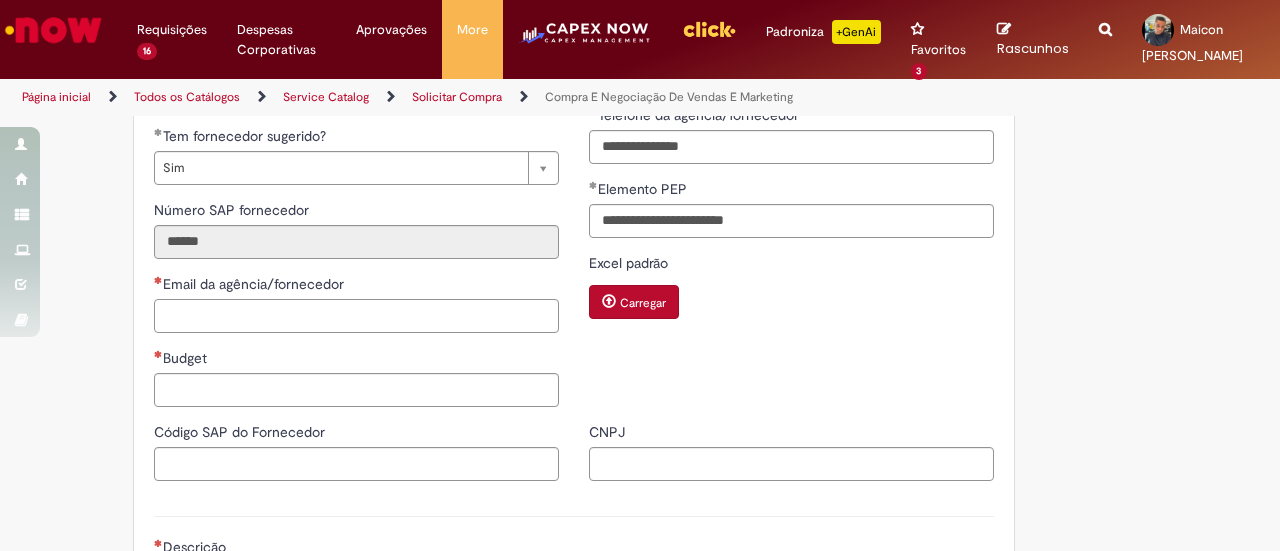click on "Email da agência/fornecedor" at bounding box center [356, 316] 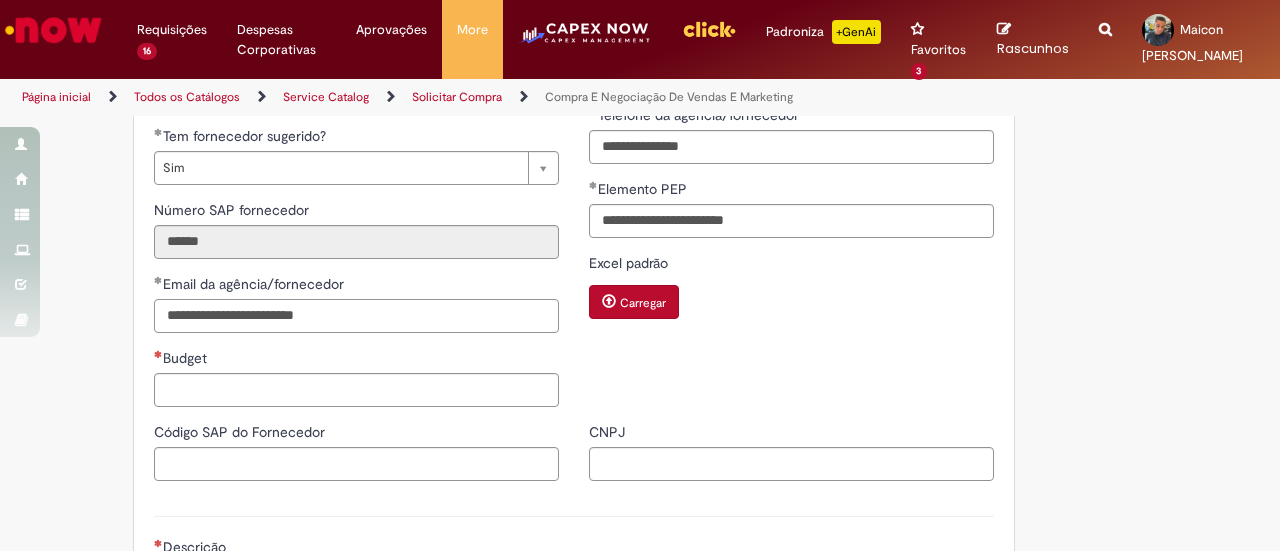 type on "**********" 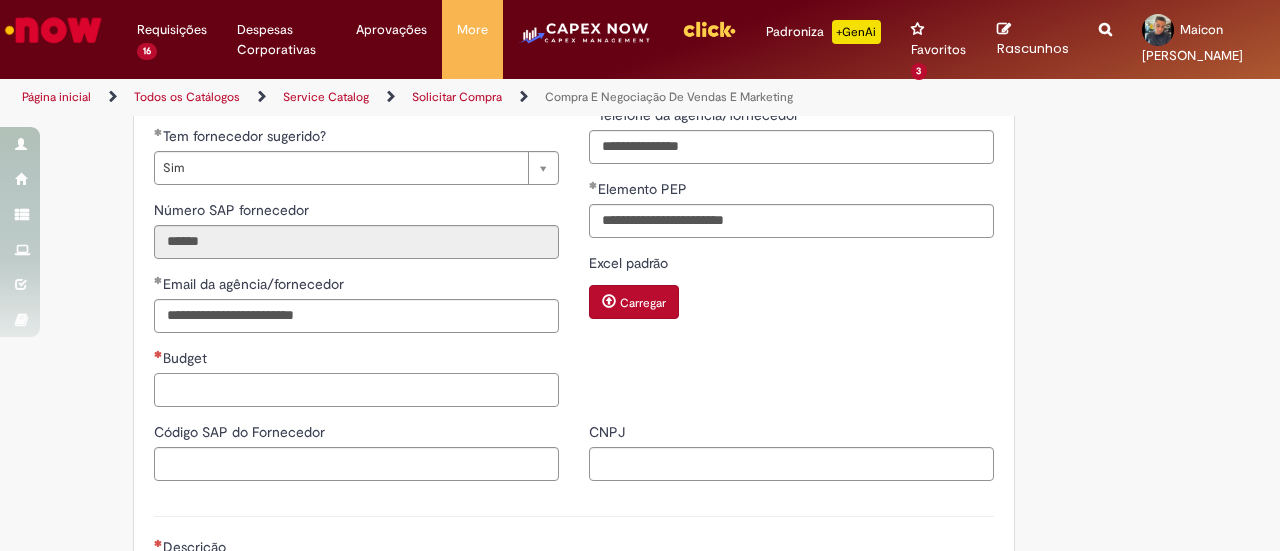 click on "Budget" at bounding box center (356, 390) 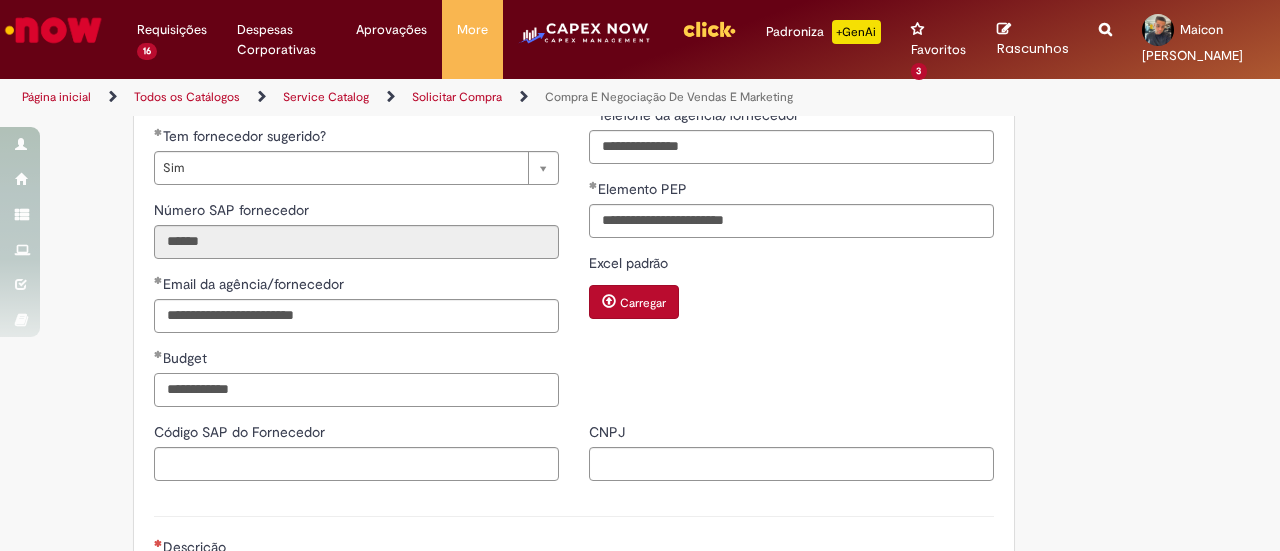 type on "**********" 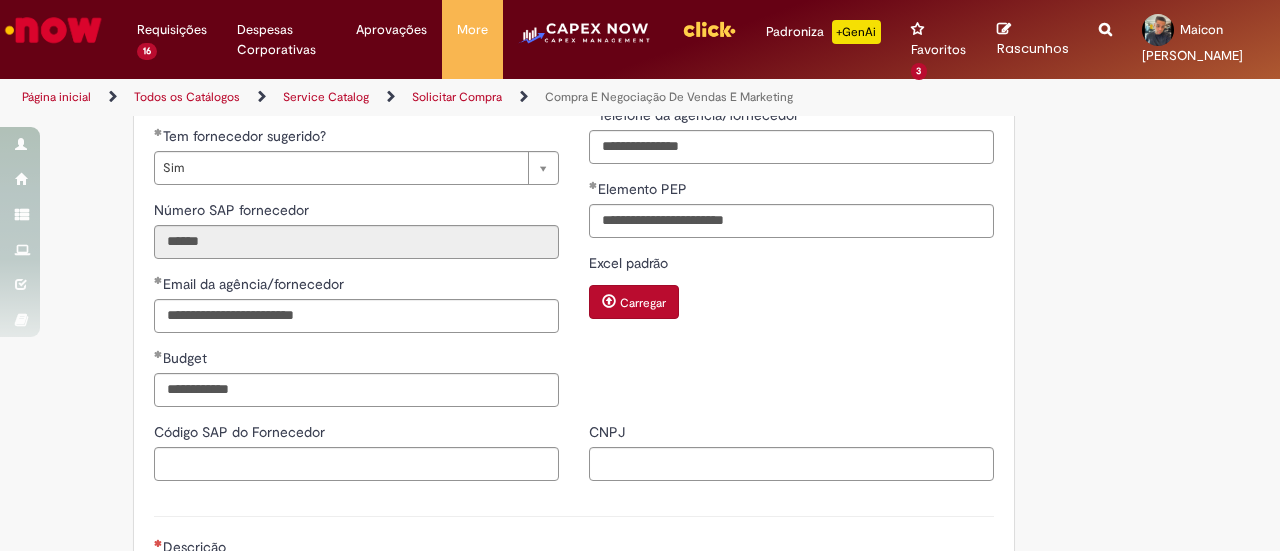 click on "Código SAP do Fornecedor" at bounding box center [356, 434] 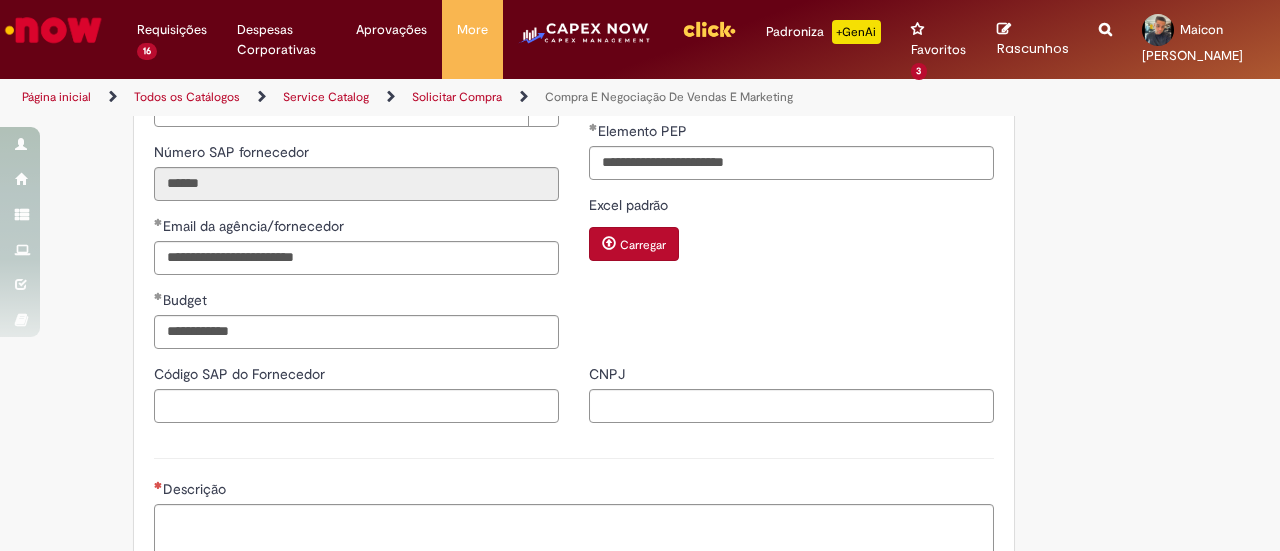 scroll, scrollTop: 1300, scrollLeft: 0, axis: vertical 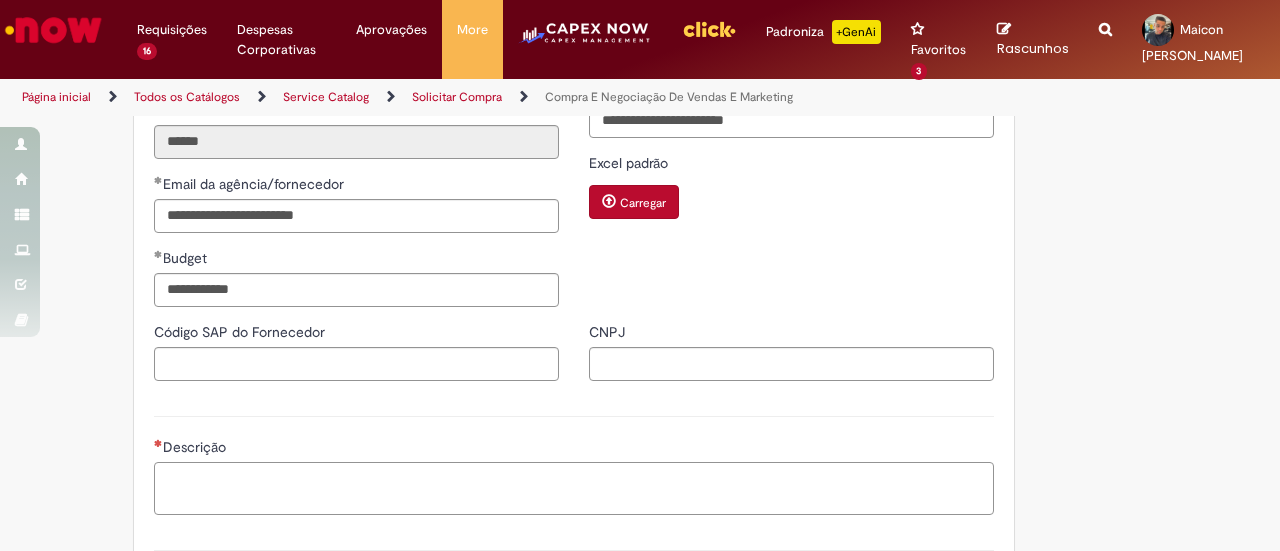 click on "Descrição" at bounding box center (574, 488) 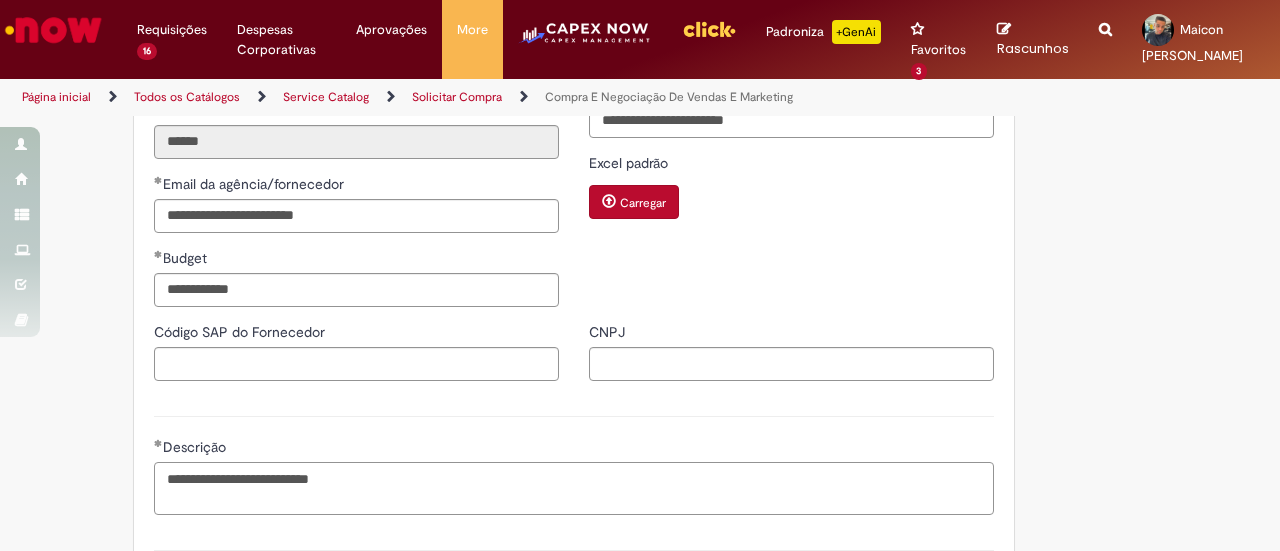 paste on "**********" 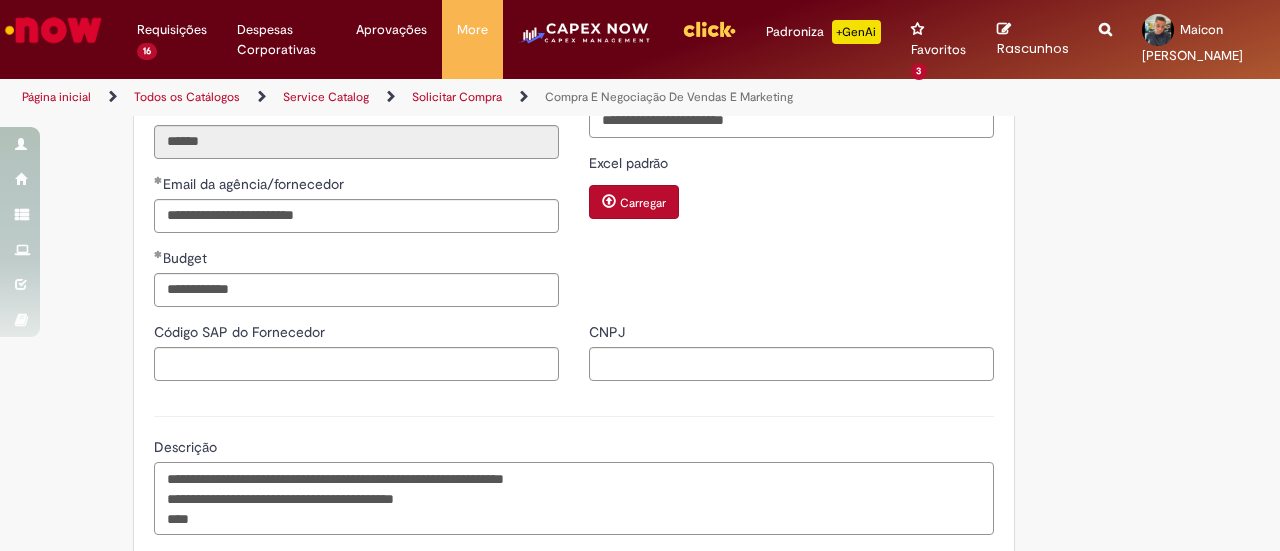 paste on "**********" 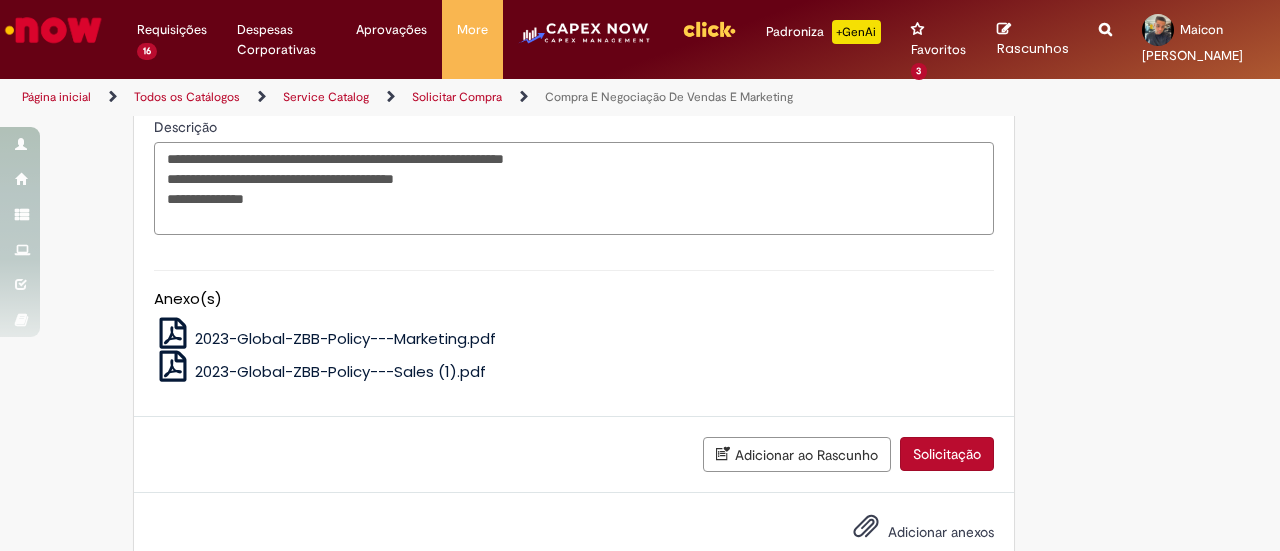 scroll, scrollTop: 1625, scrollLeft: 0, axis: vertical 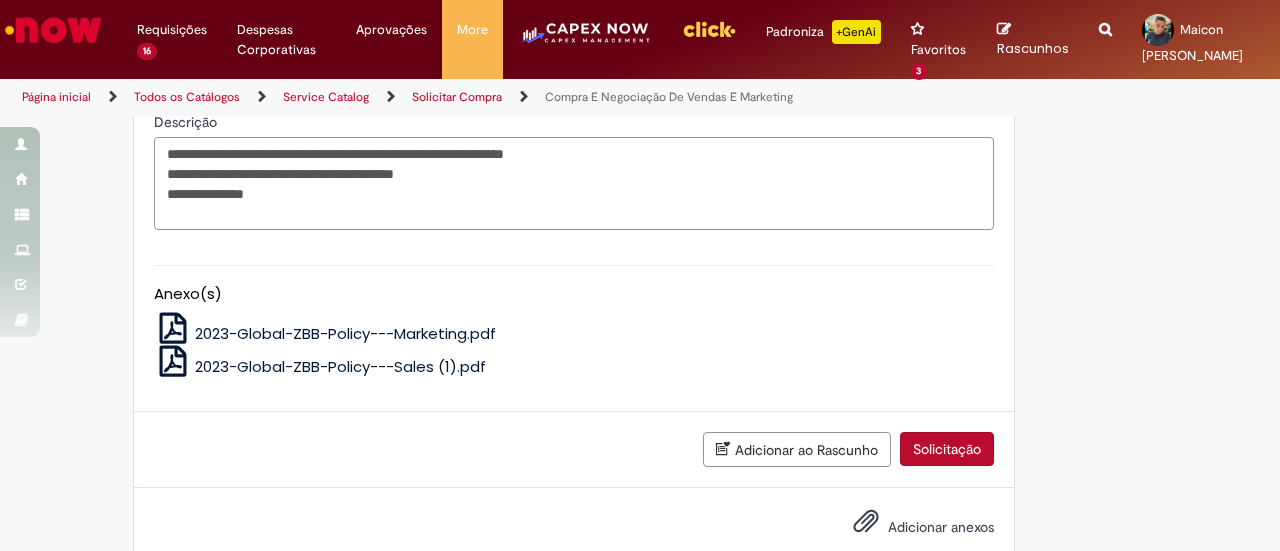 type on "**********" 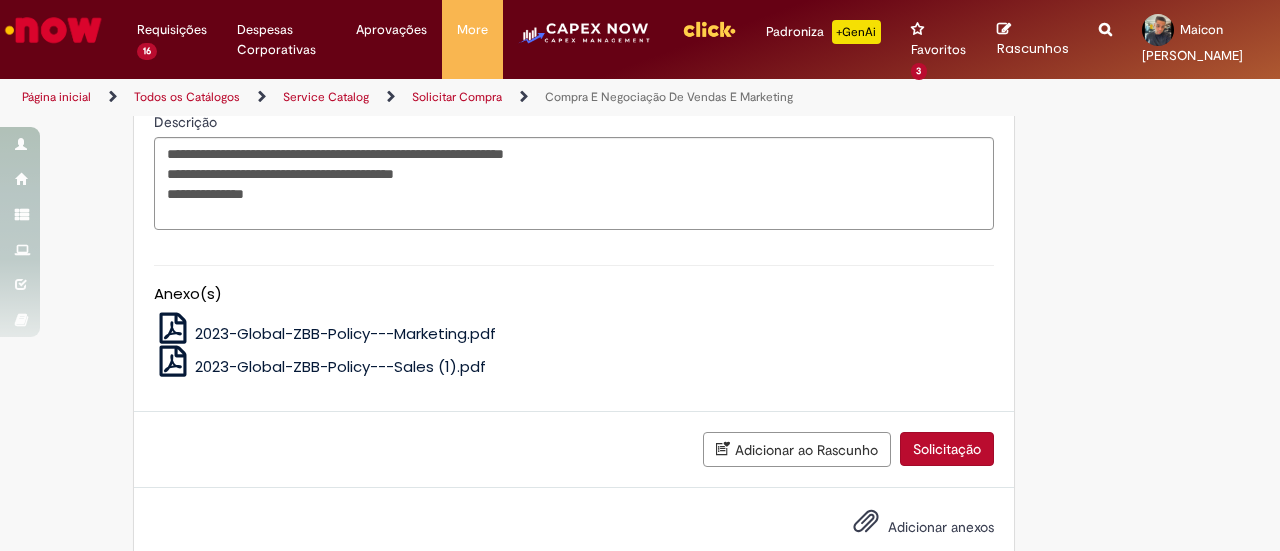 click on "Adicionar anexos" at bounding box center (941, 527) 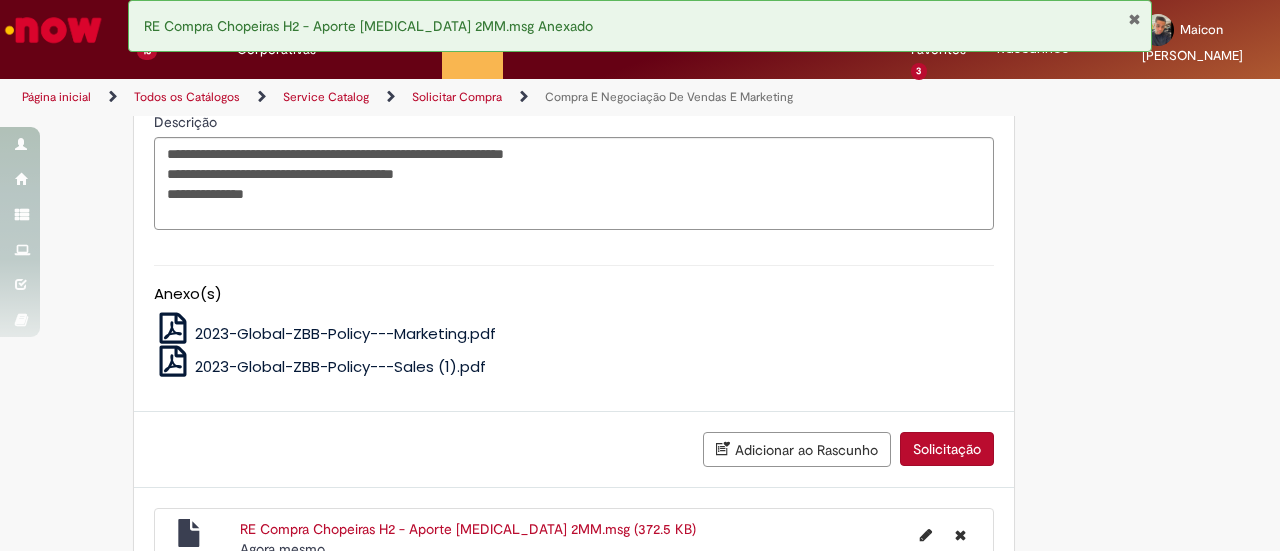 scroll, scrollTop: 1696, scrollLeft: 0, axis: vertical 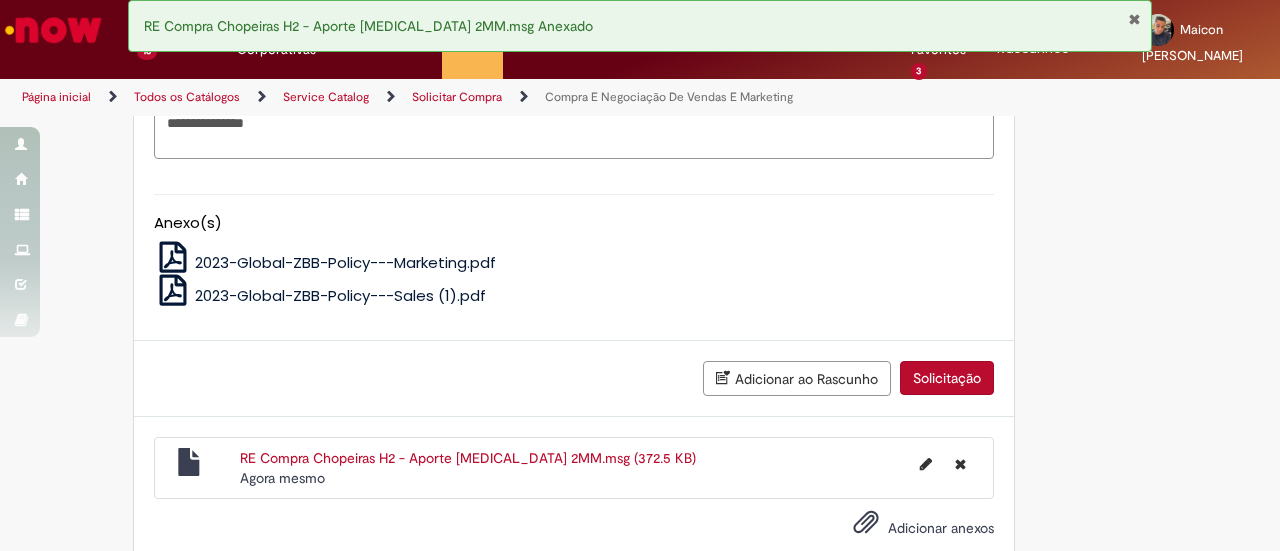 click on "Solicitação" at bounding box center (947, 378) 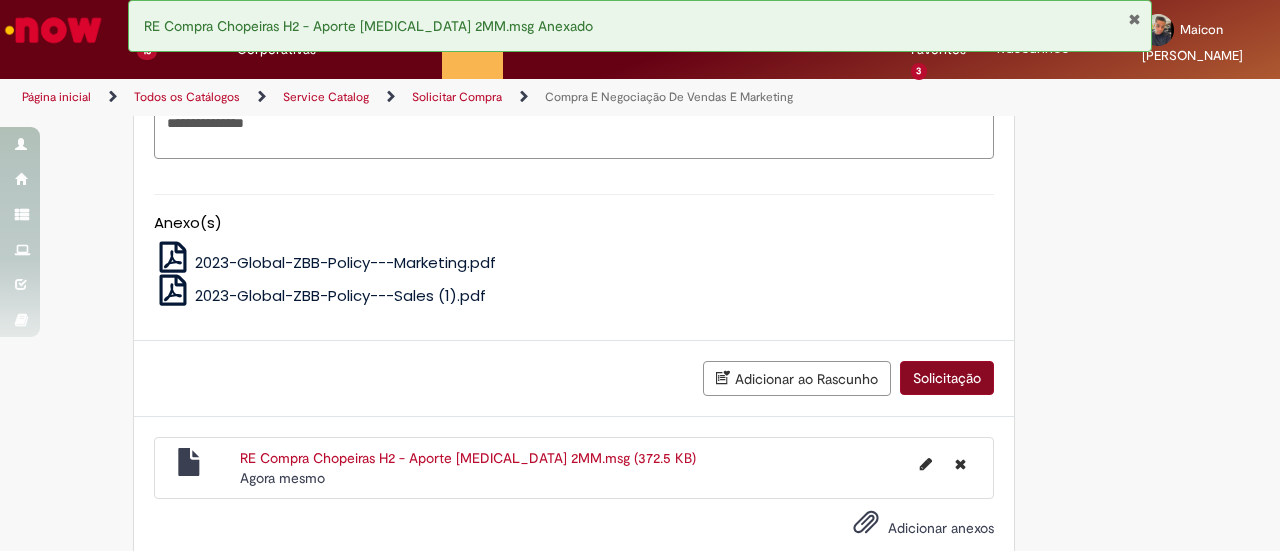 scroll, scrollTop: 1650, scrollLeft: 0, axis: vertical 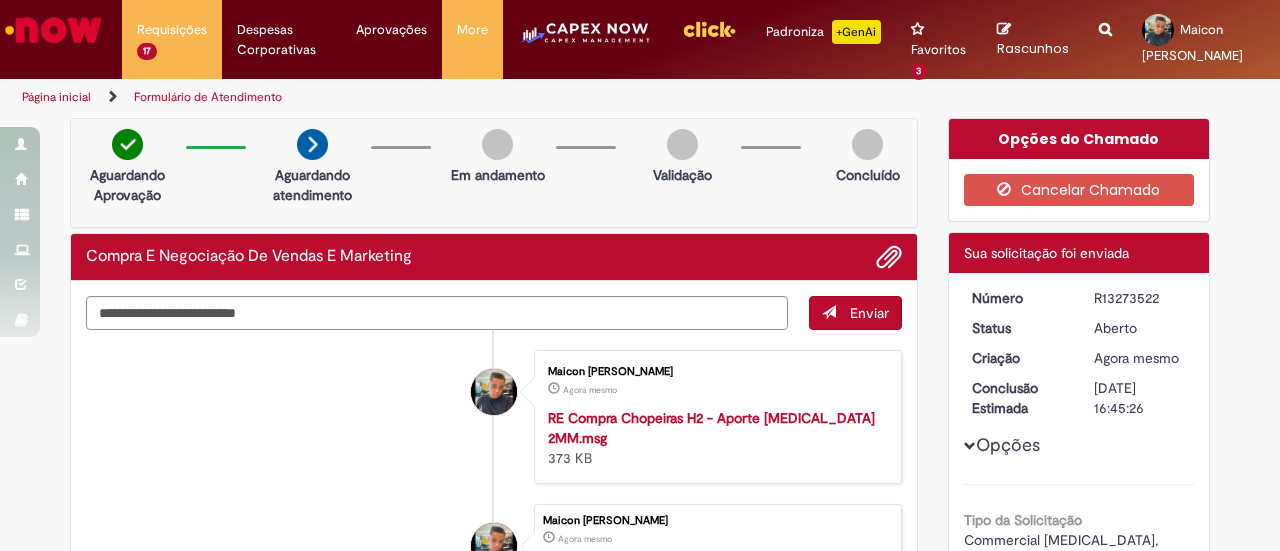 drag, startPoint x: 1164, startPoint y: 296, endPoint x: 1089, endPoint y: 296, distance: 75 